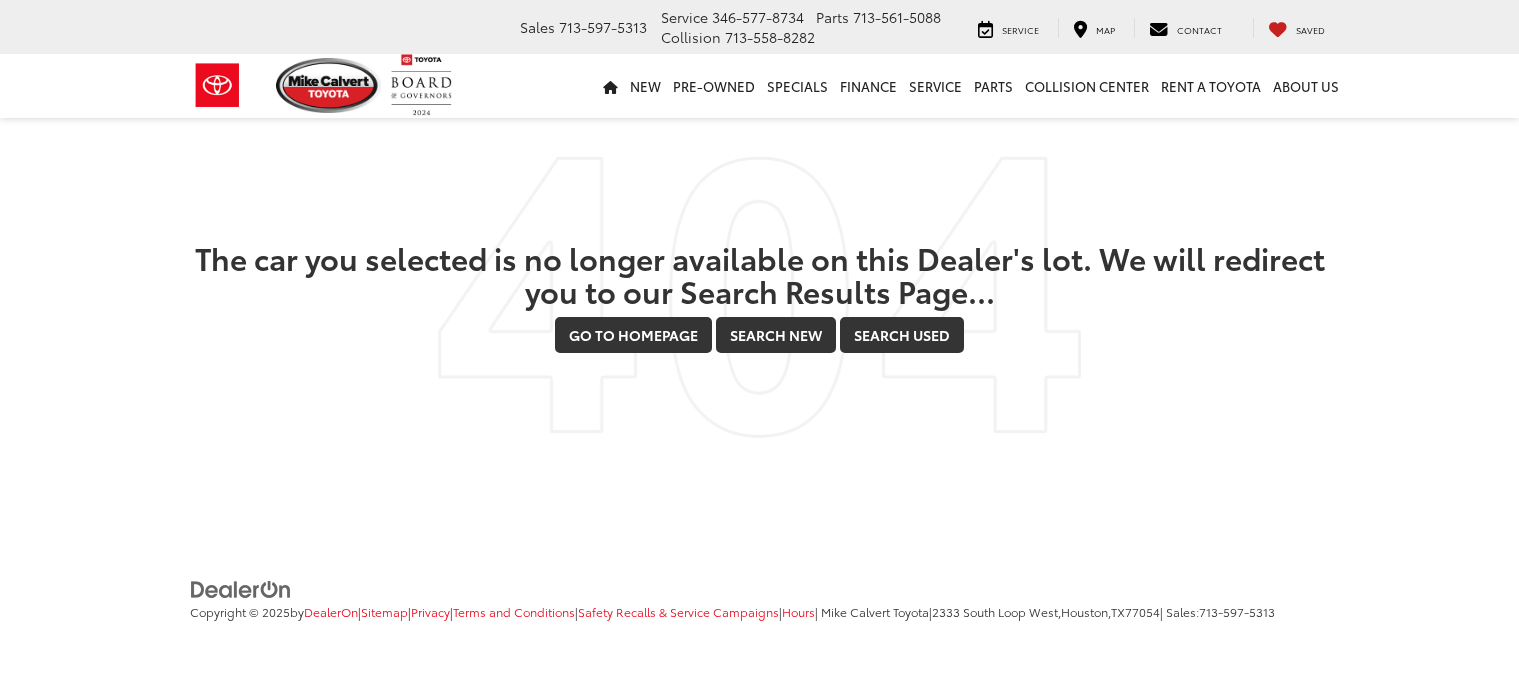 scroll, scrollTop: 0, scrollLeft: 0, axis: both 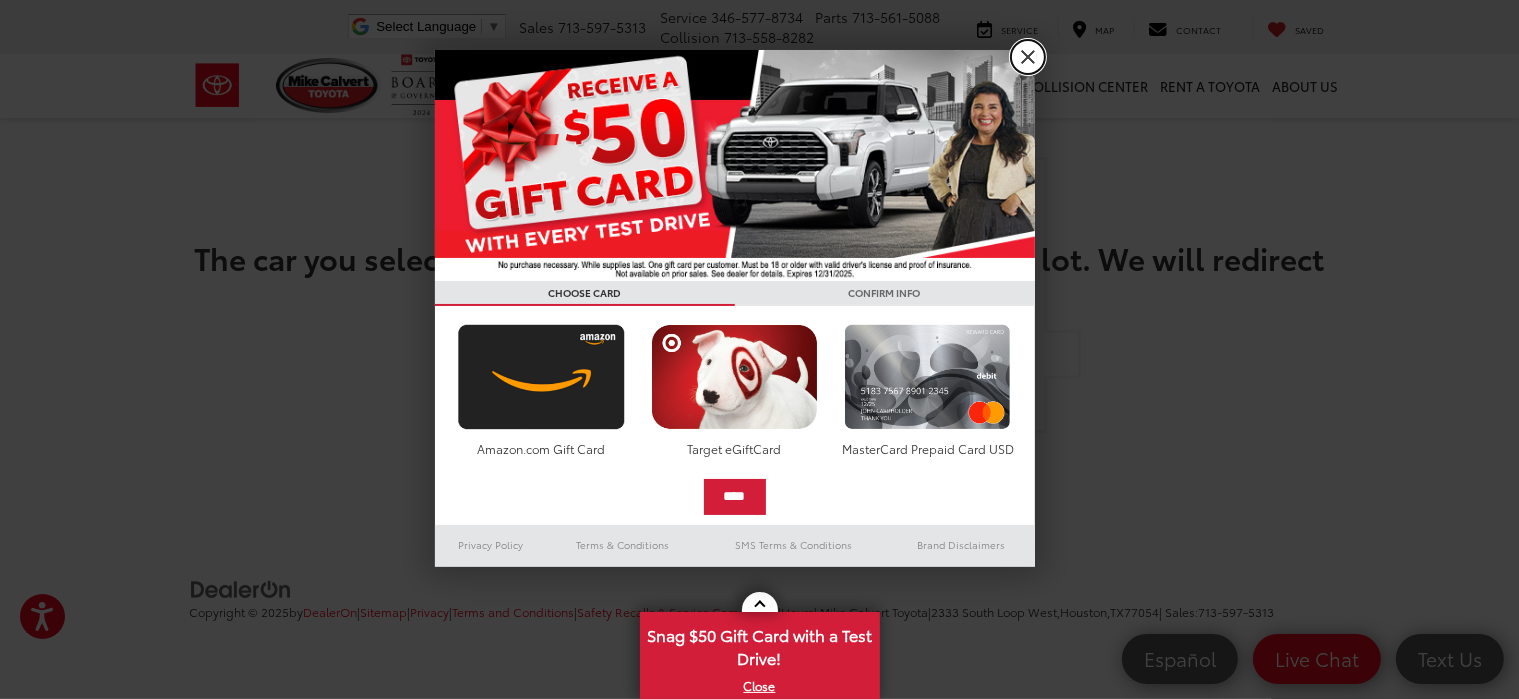 click on "X" at bounding box center [1028, 57] 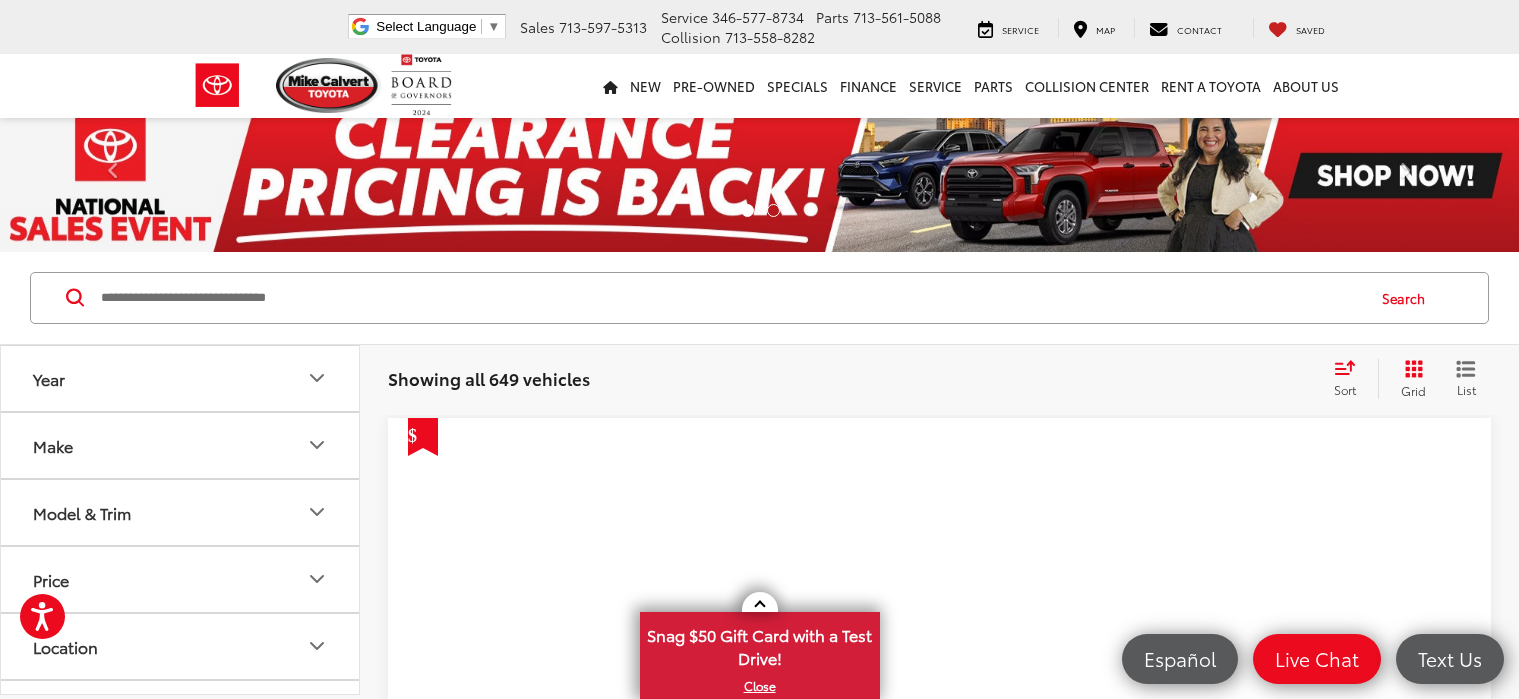 scroll, scrollTop: 0, scrollLeft: 0, axis: both 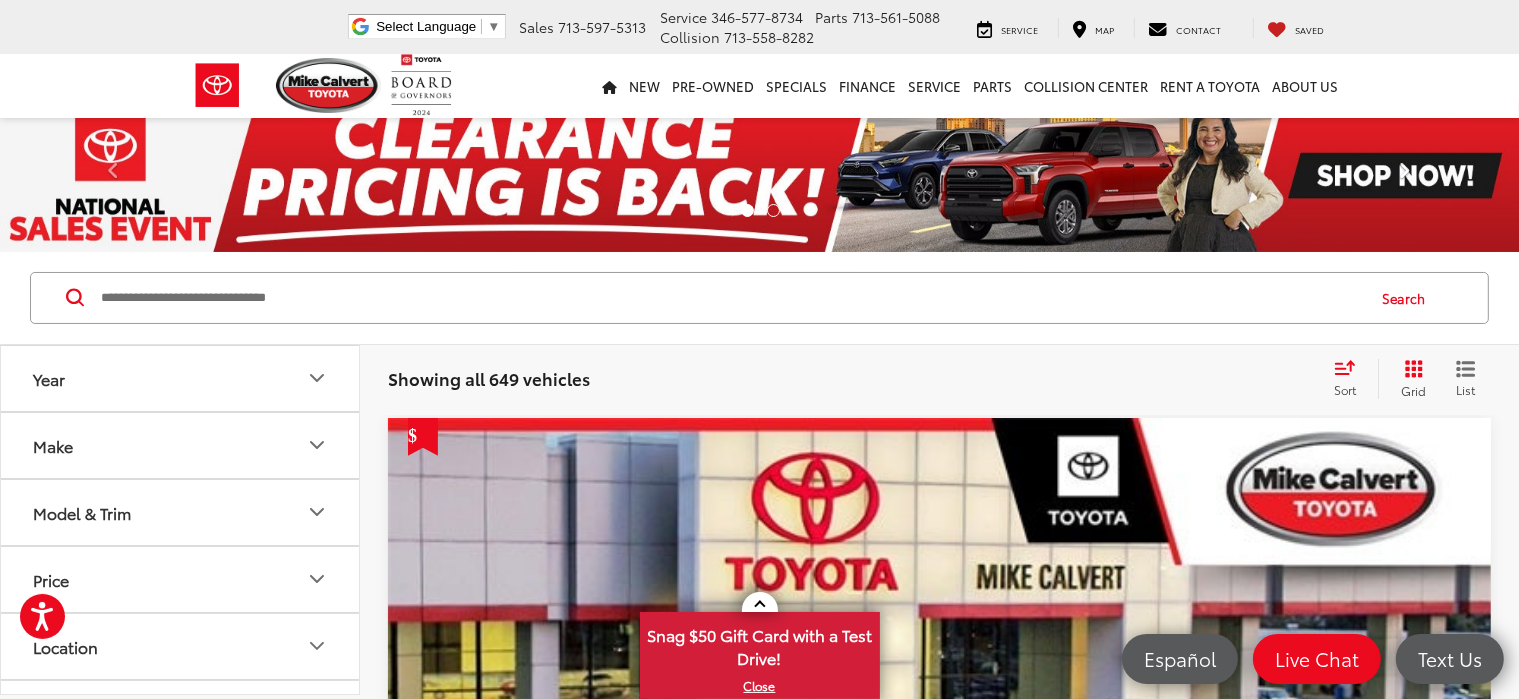click on "Next" at bounding box center (1405, 176) 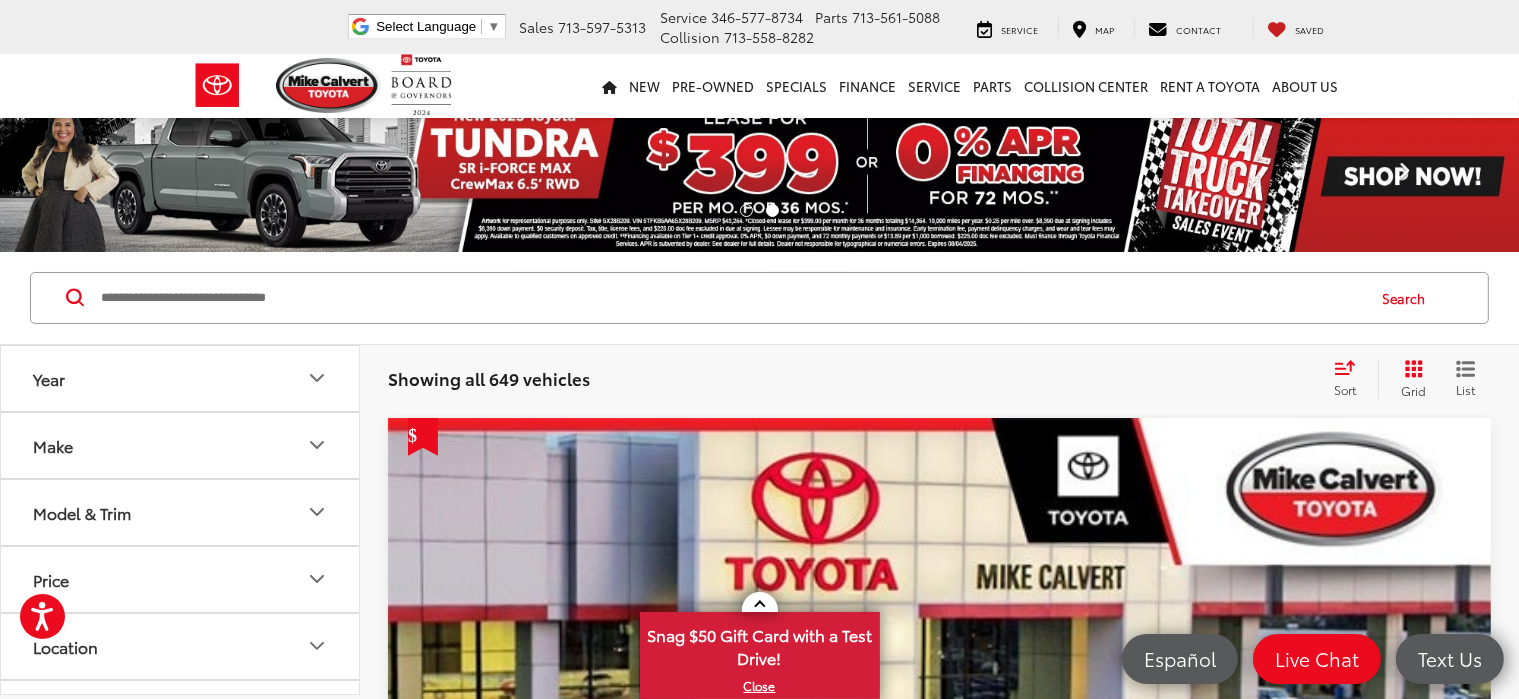 click at bounding box center (1405, 176) 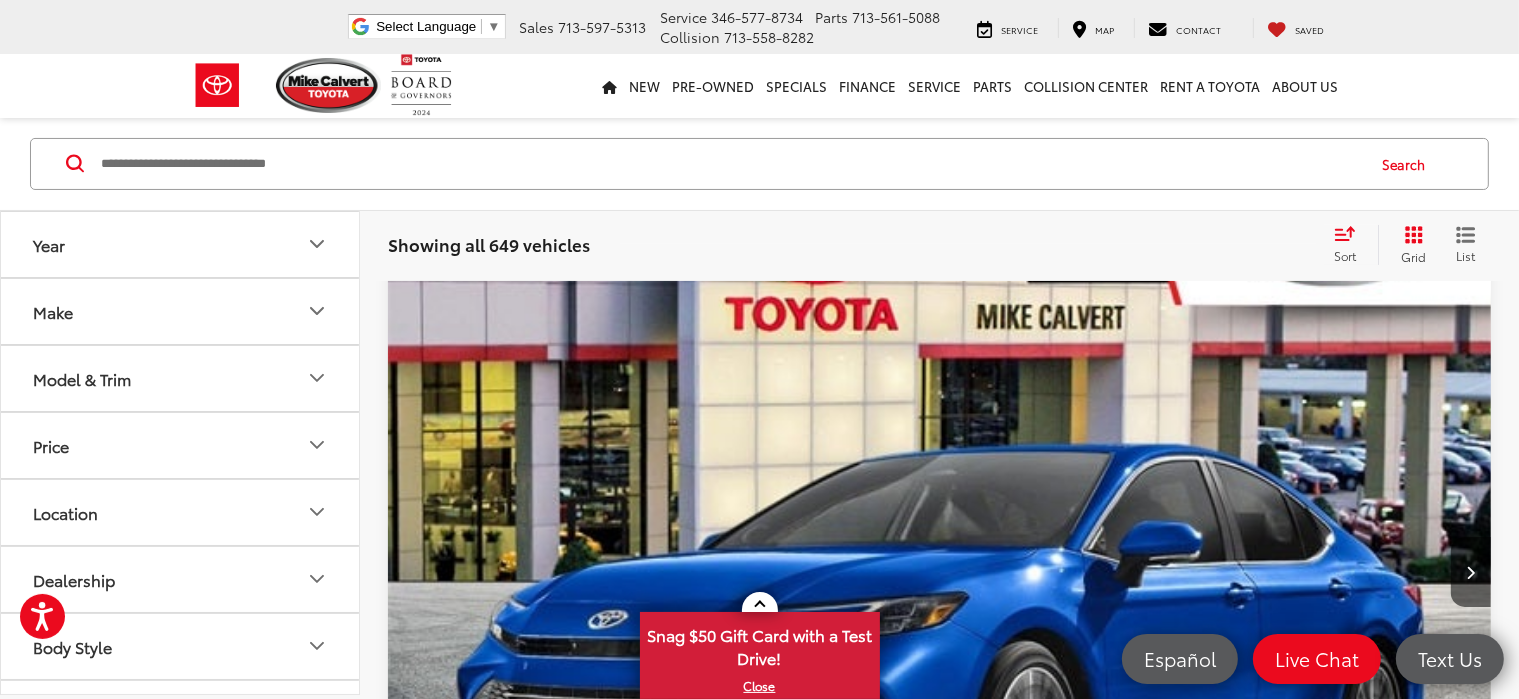 scroll, scrollTop: 264, scrollLeft: 0, axis: vertical 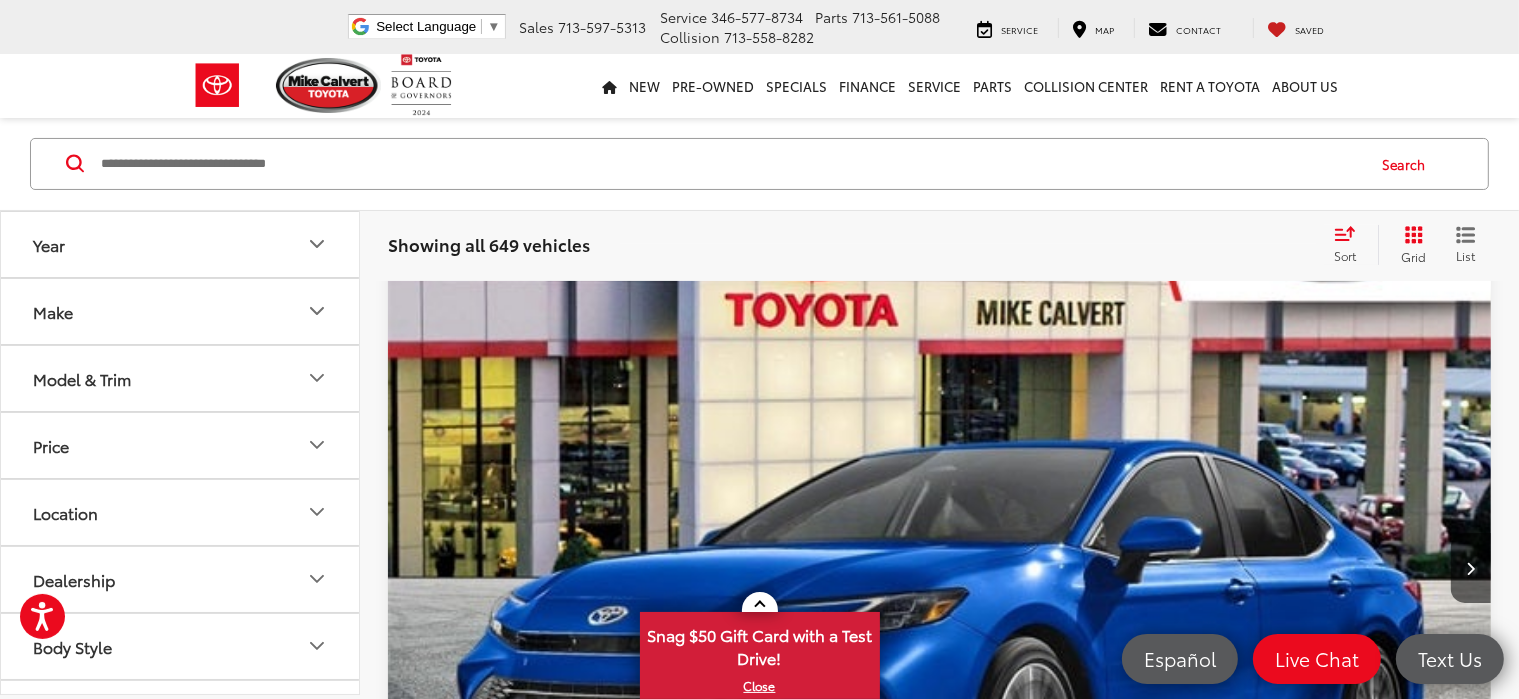 click on "Model & Trim" at bounding box center [181, 377] 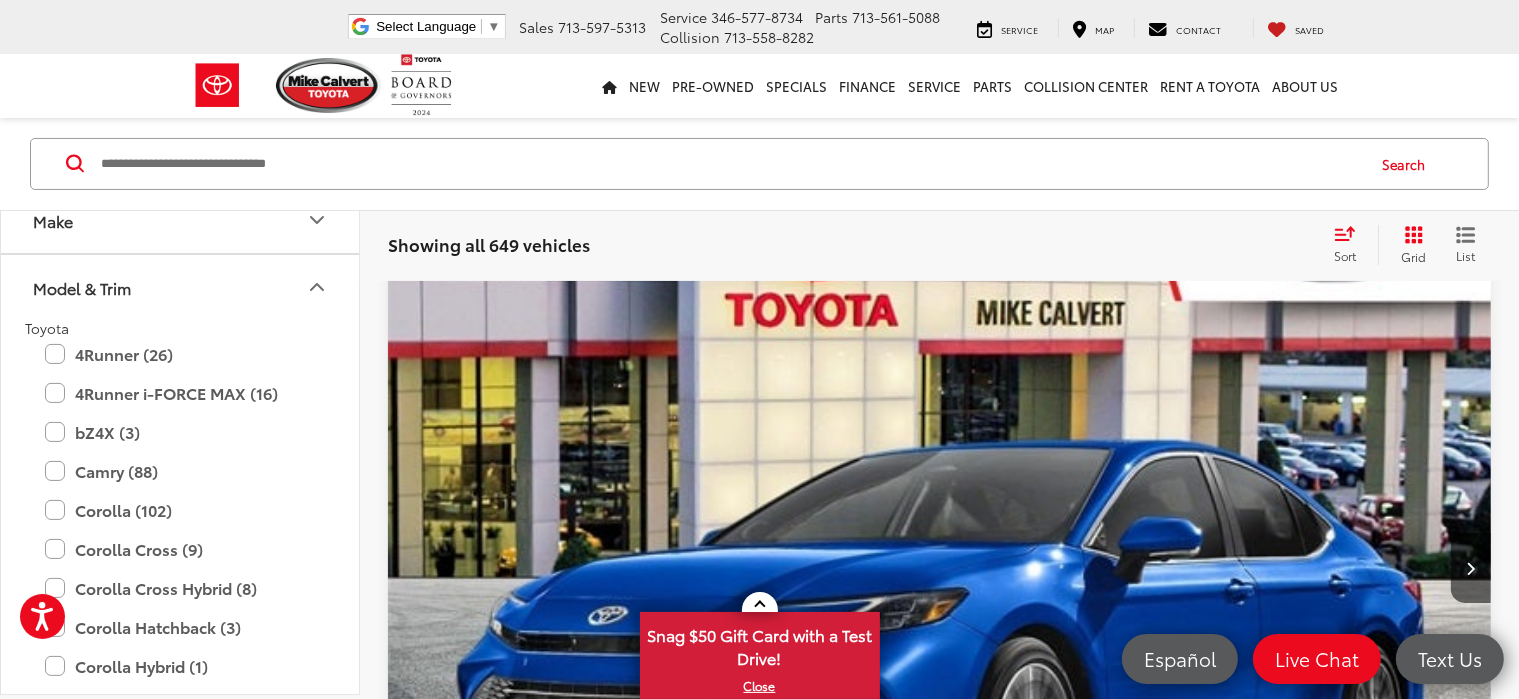 scroll, scrollTop: 96, scrollLeft: 0, axis: vertical 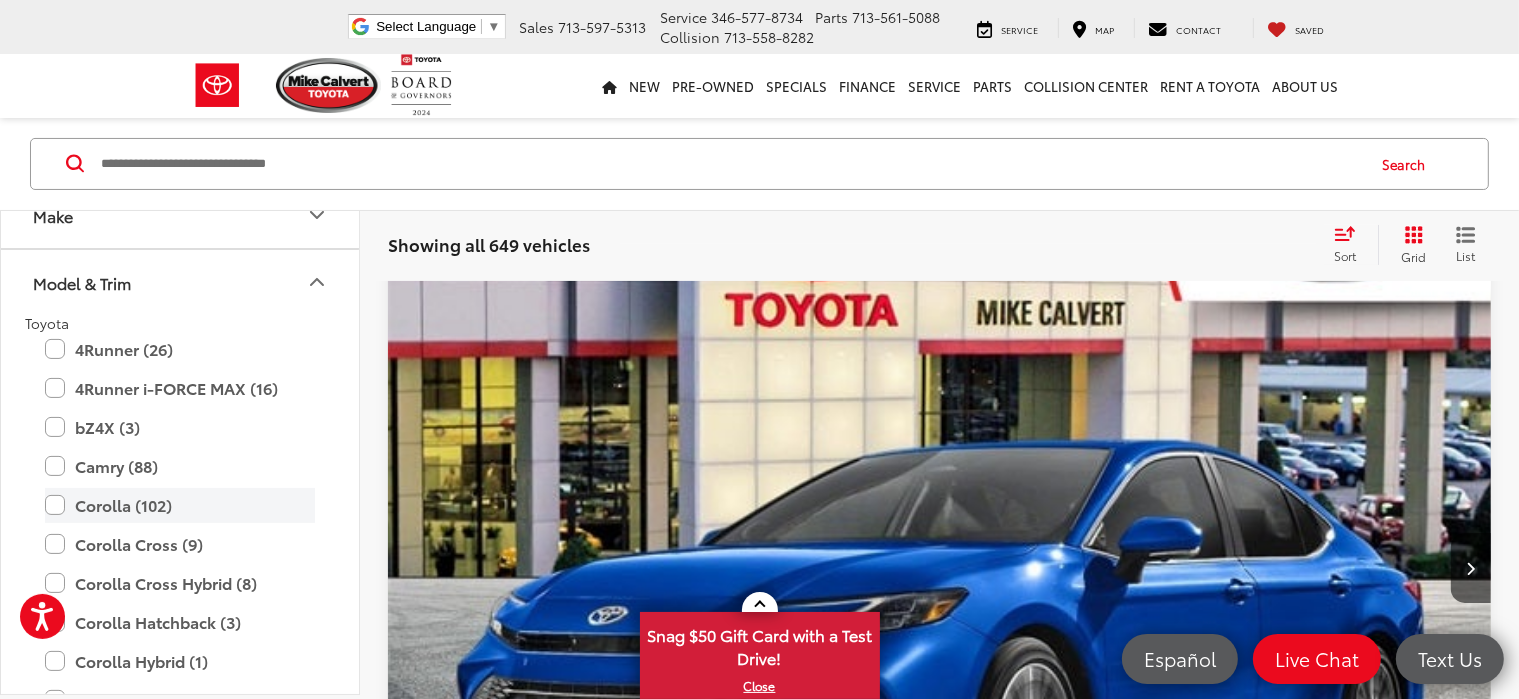 click on "Corolla (102)" at bounding box center (180, 504) 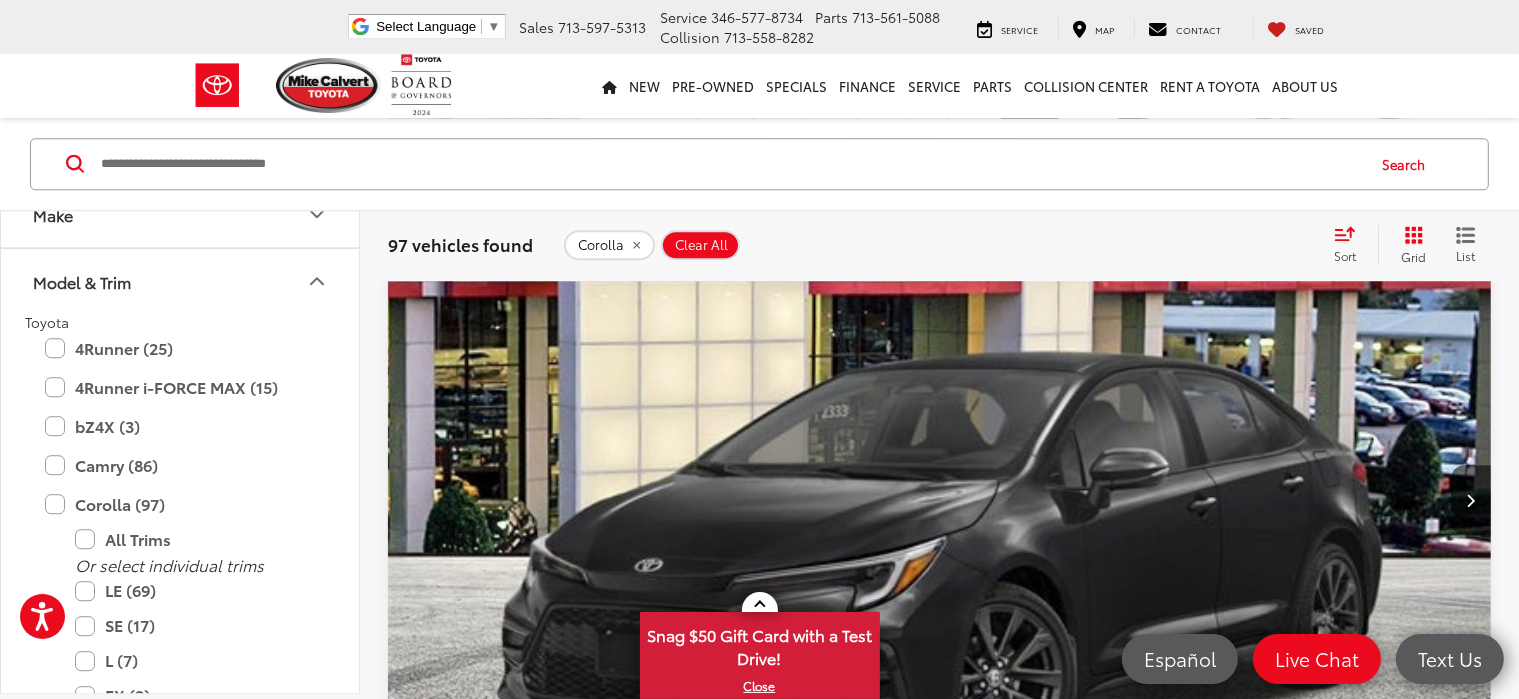 scroll, scrollTop: 5420, scrollLeft: 0, axis: vertical 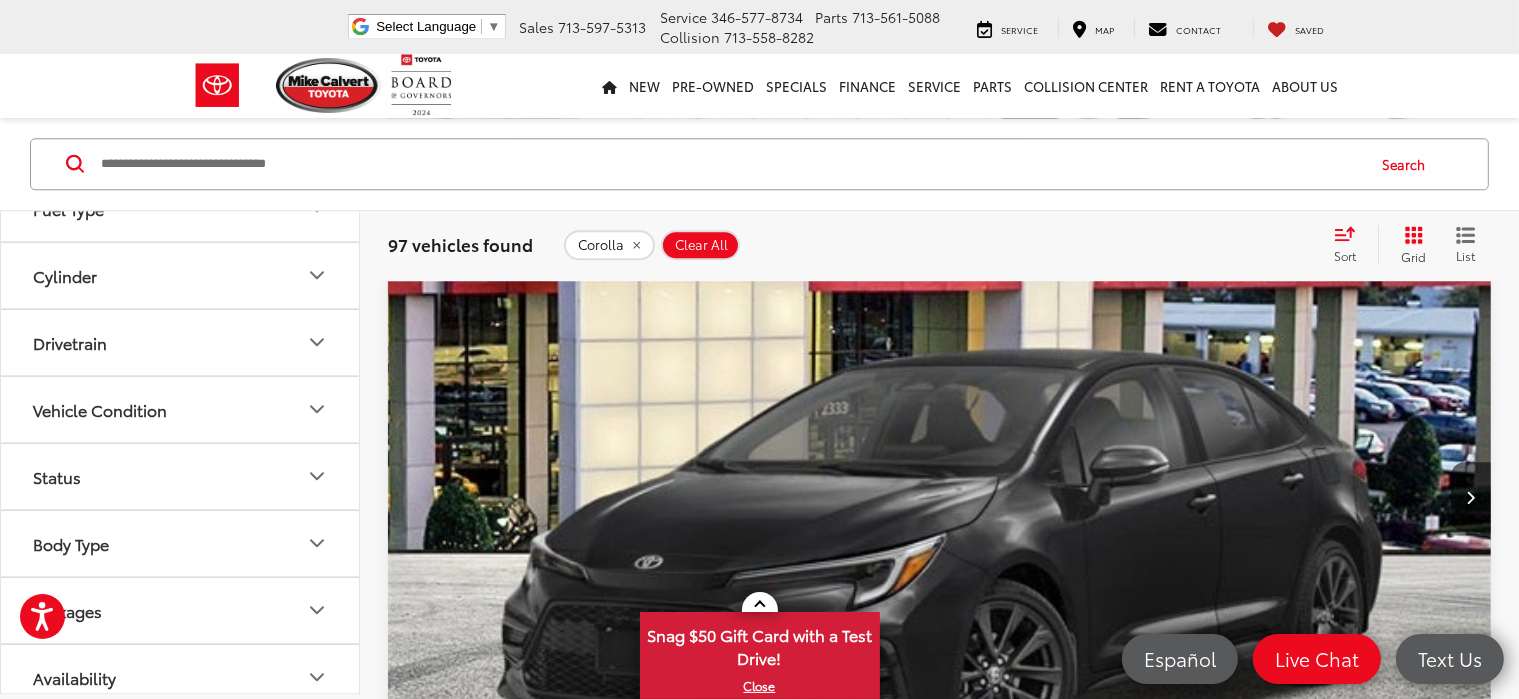 click 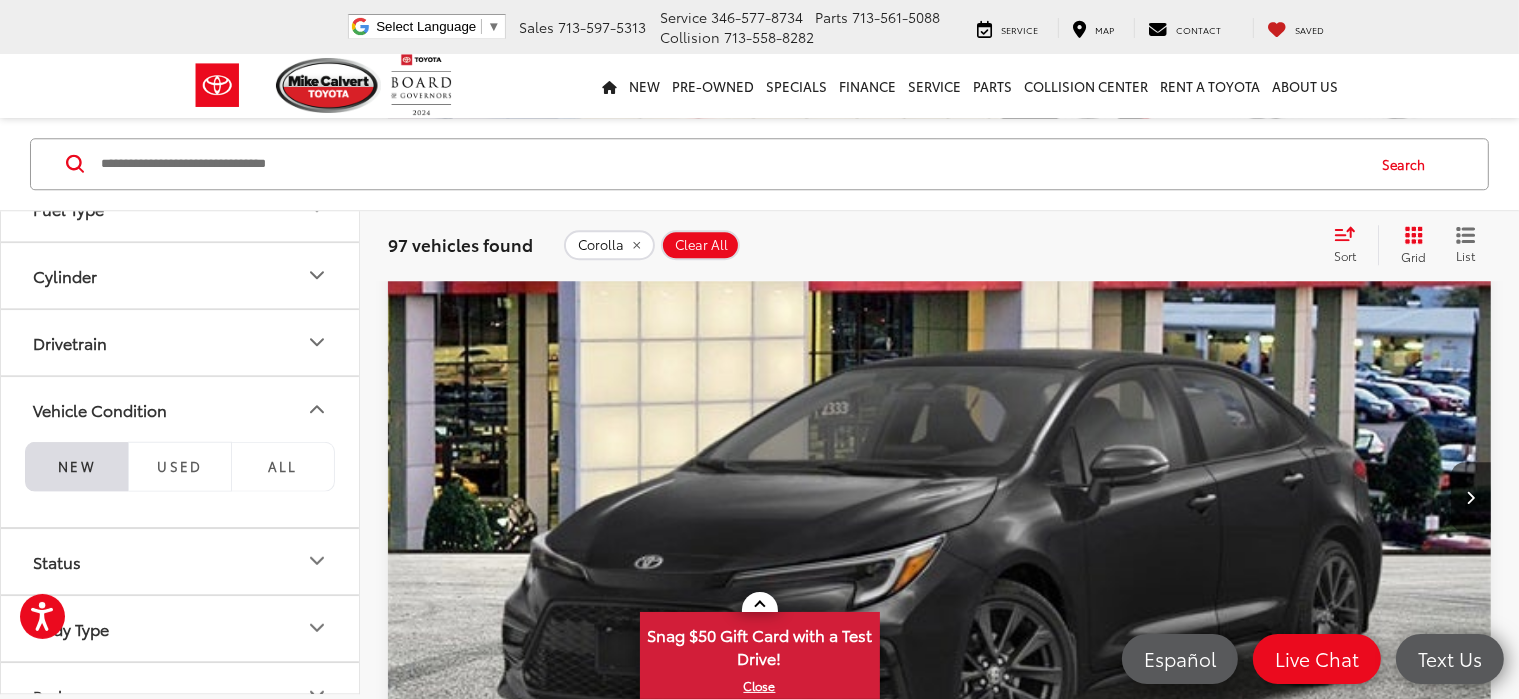 click on "NEW" at bounding box center [76, 467] 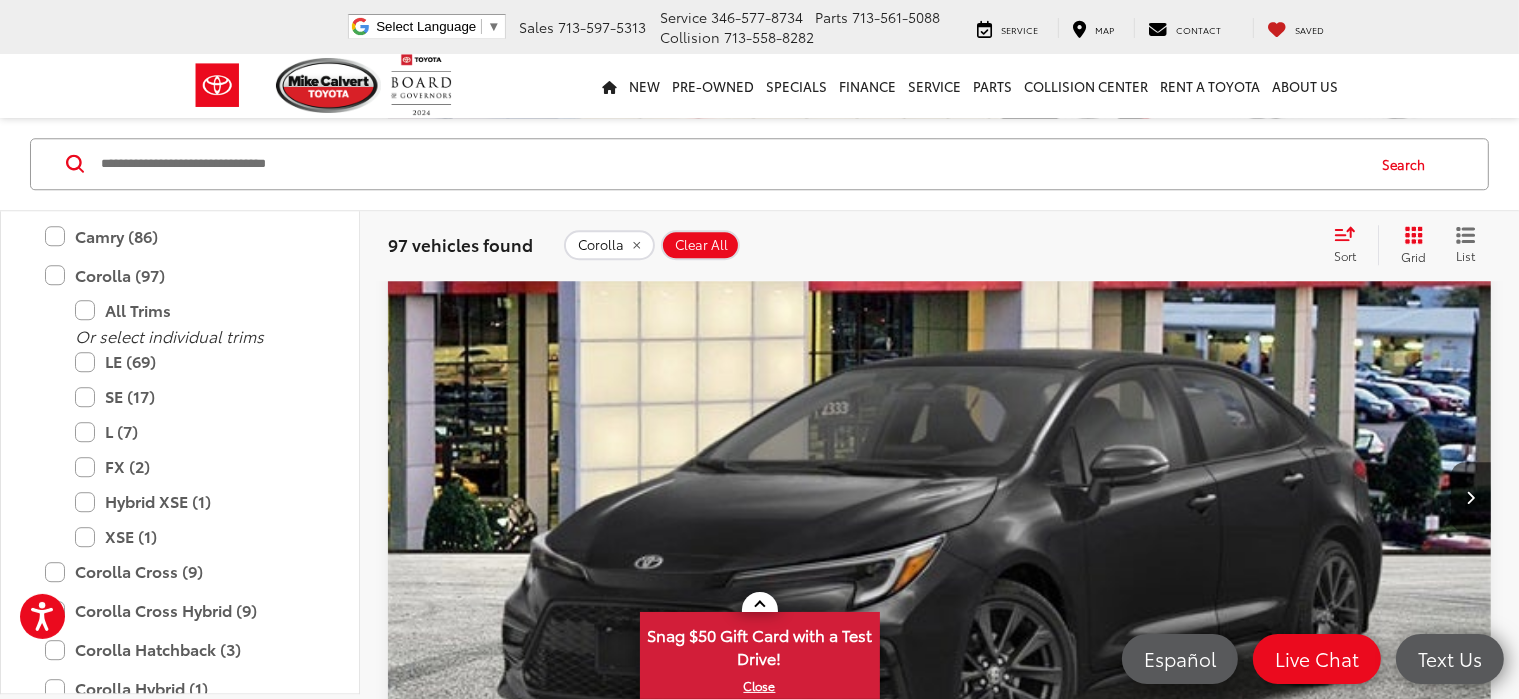 scroll, scrollTop: 330, scrollLeft: 0, axis: vertical 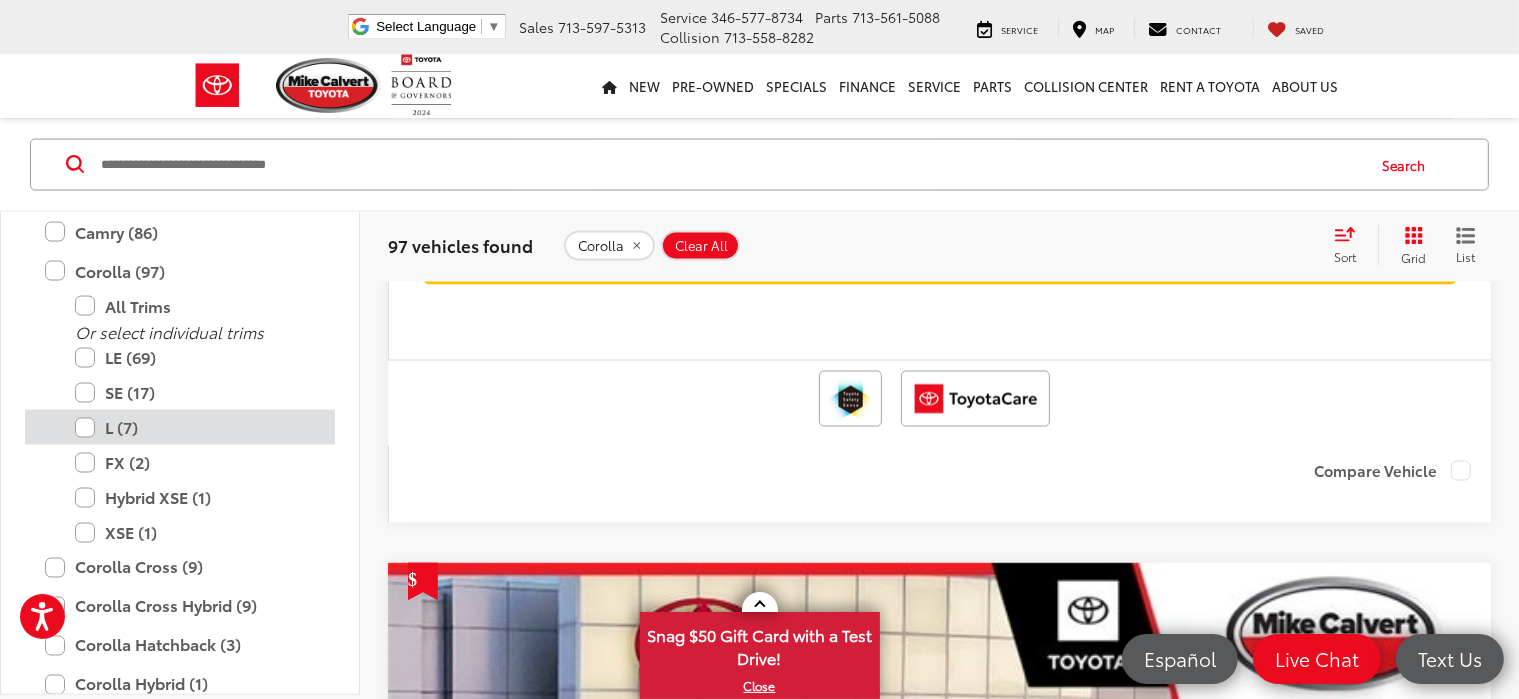 click on "L (7)" at bounding box center [195, 427] 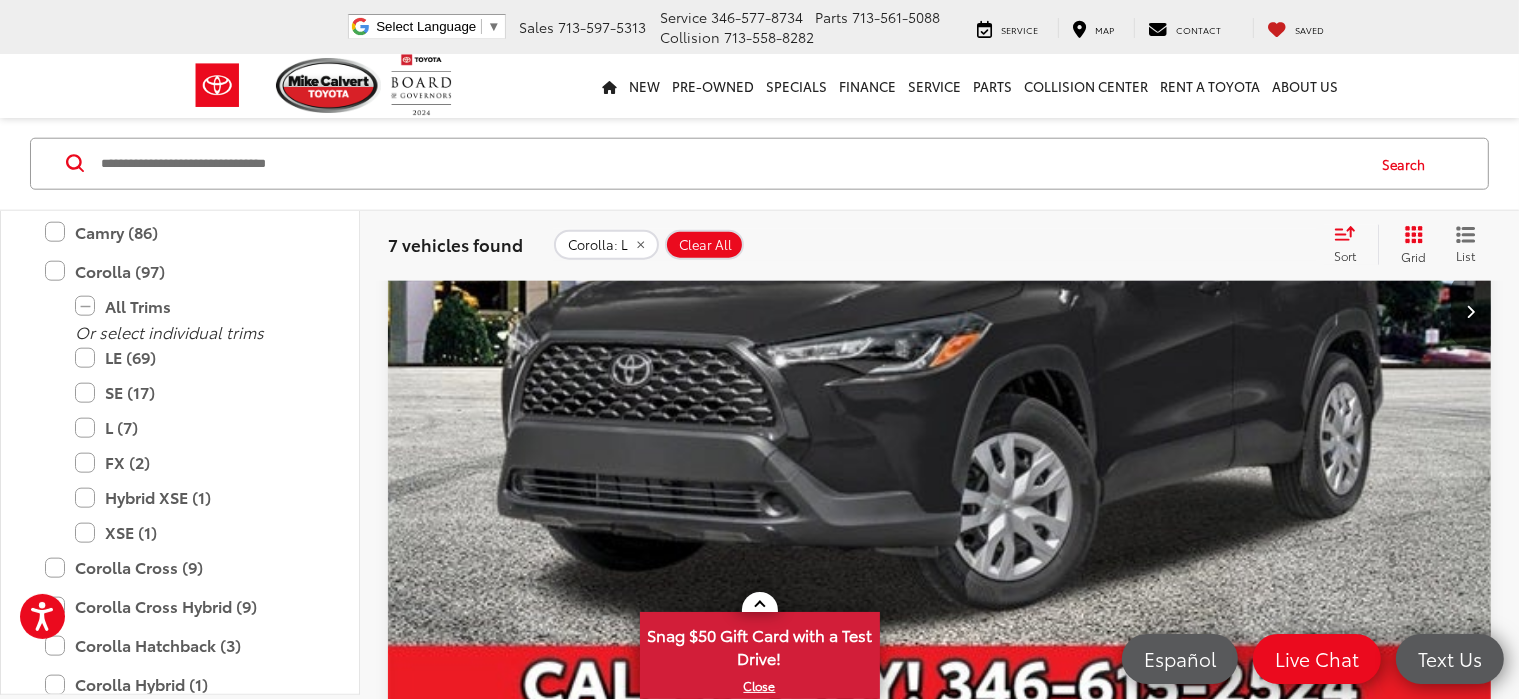scroll, scrollTop: 2212, scrollLeft: 0, axis: vertical 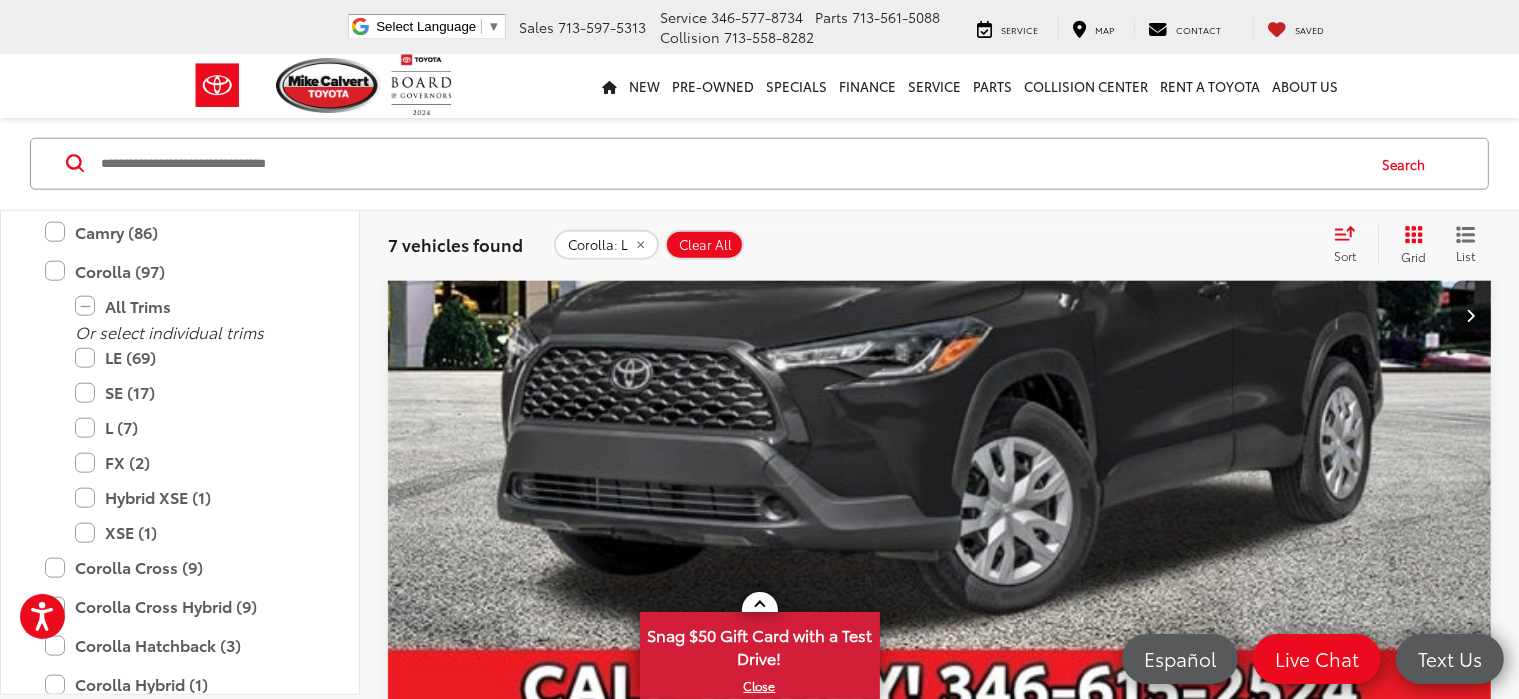 click on "Check Availability" at bounding box center [940, 4564] 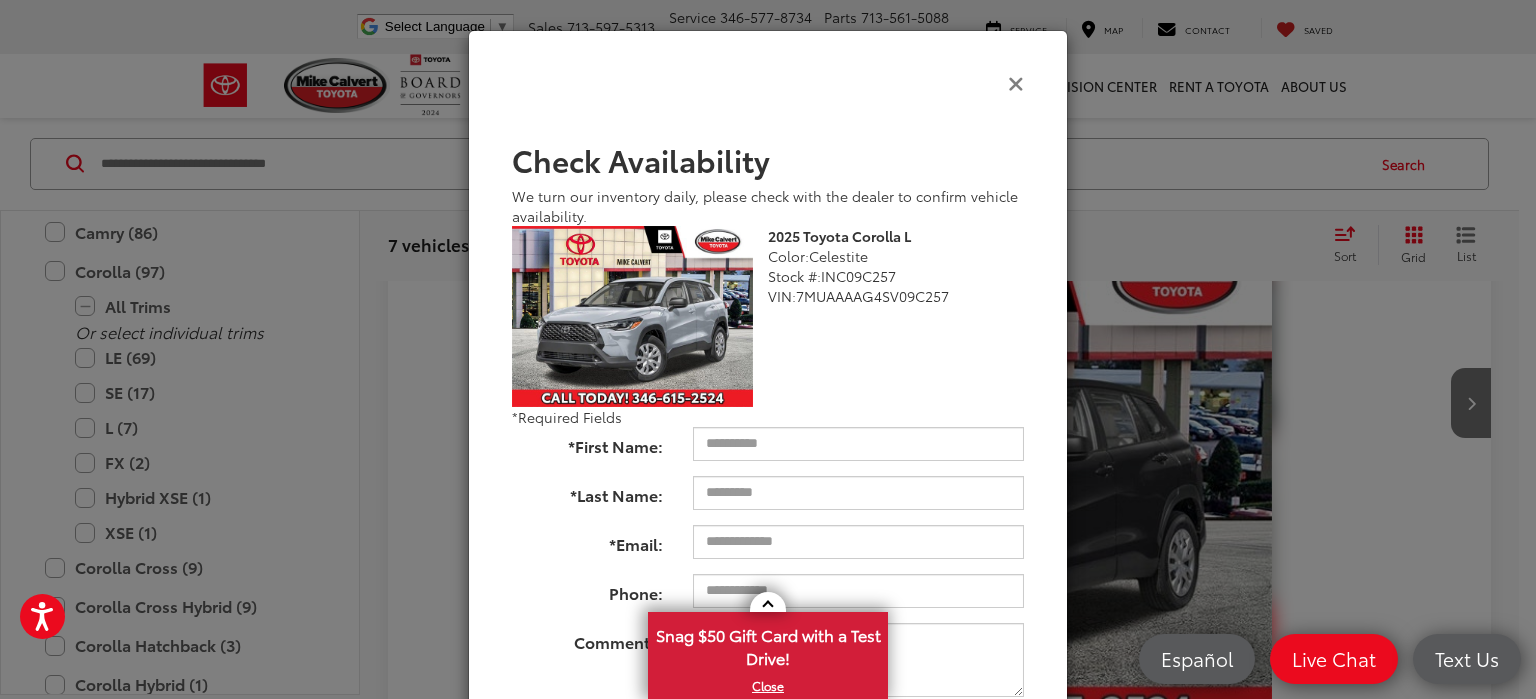 click at bounding box center [1016, 82] 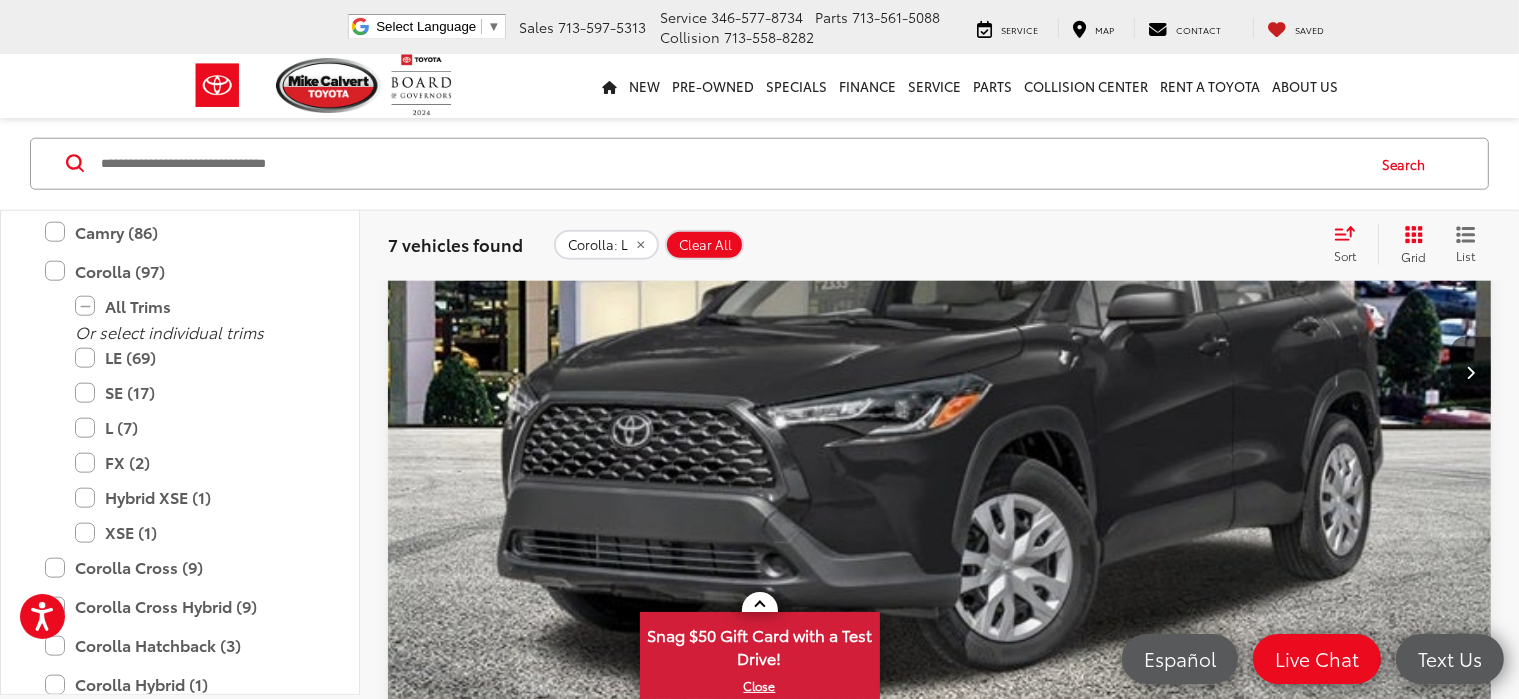 scroll, scrollTop: 2164, scrollLeft: 0, axis: vertical 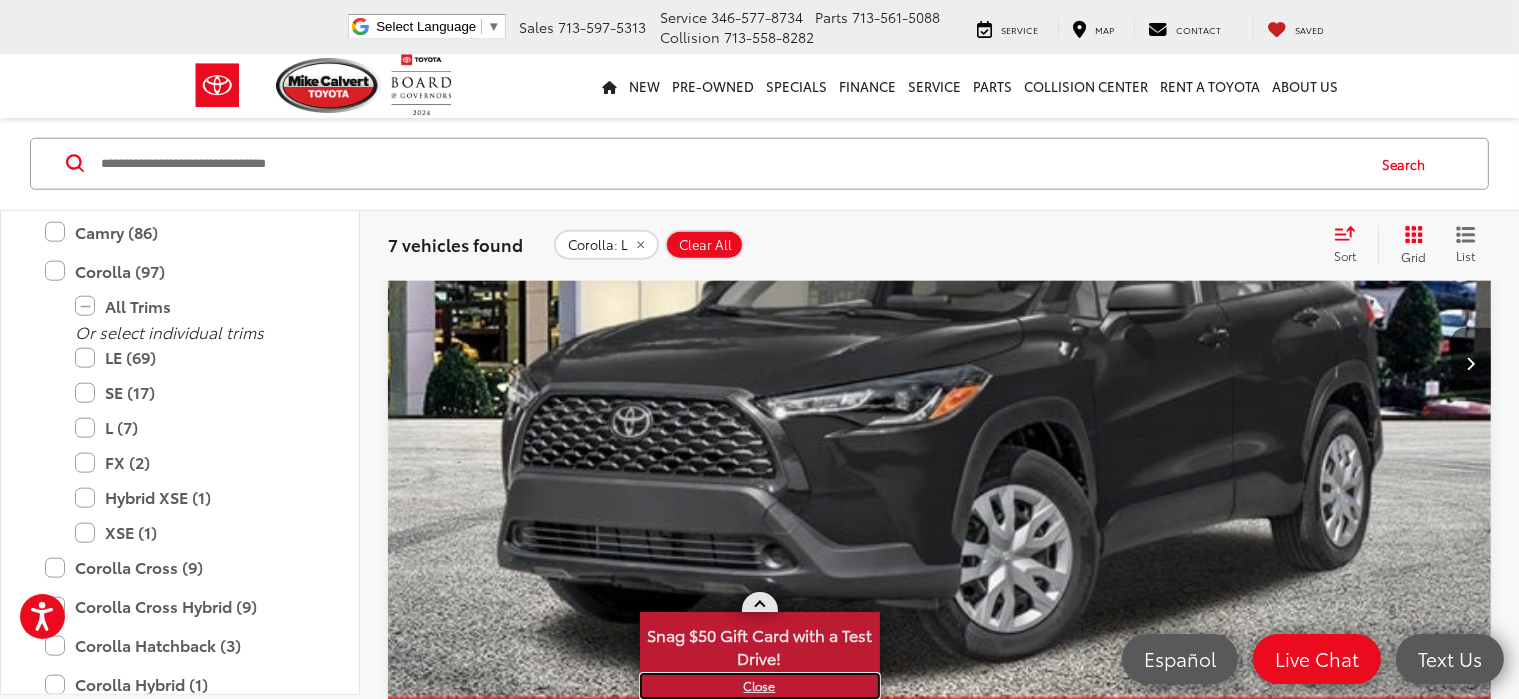 click on "X" at bounding box center (760, 686) 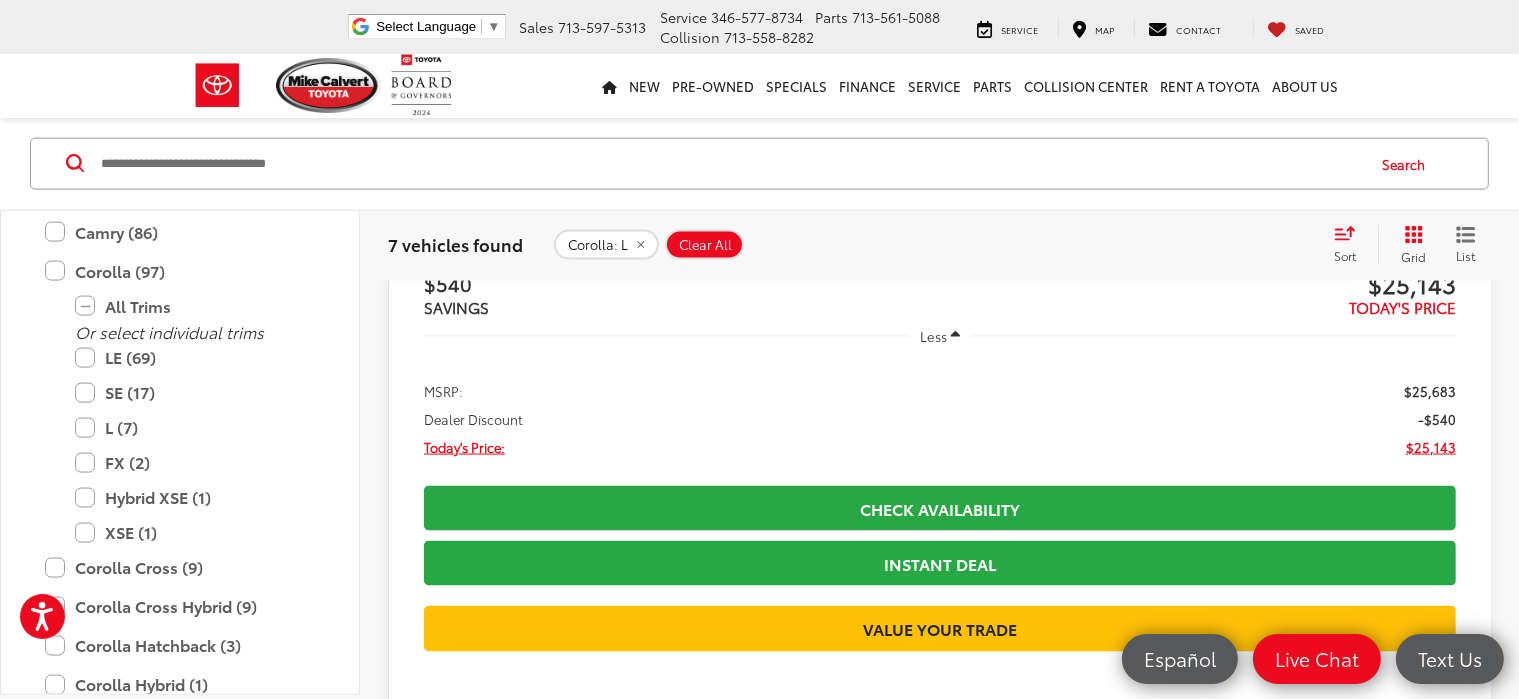 scroll, scrollTop: 2876, scrollLeft: 0, axis: vertical 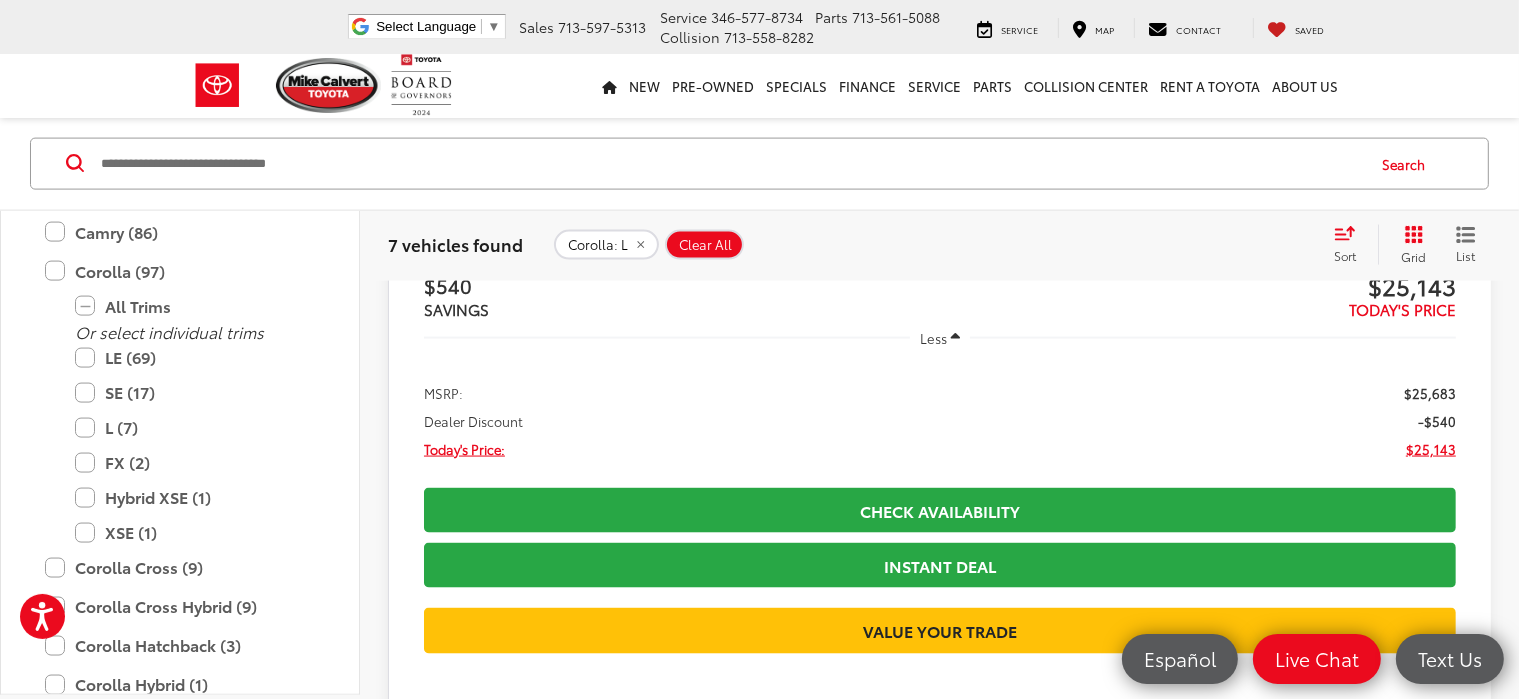 click on "More Details" at bounding box center [0, 0] 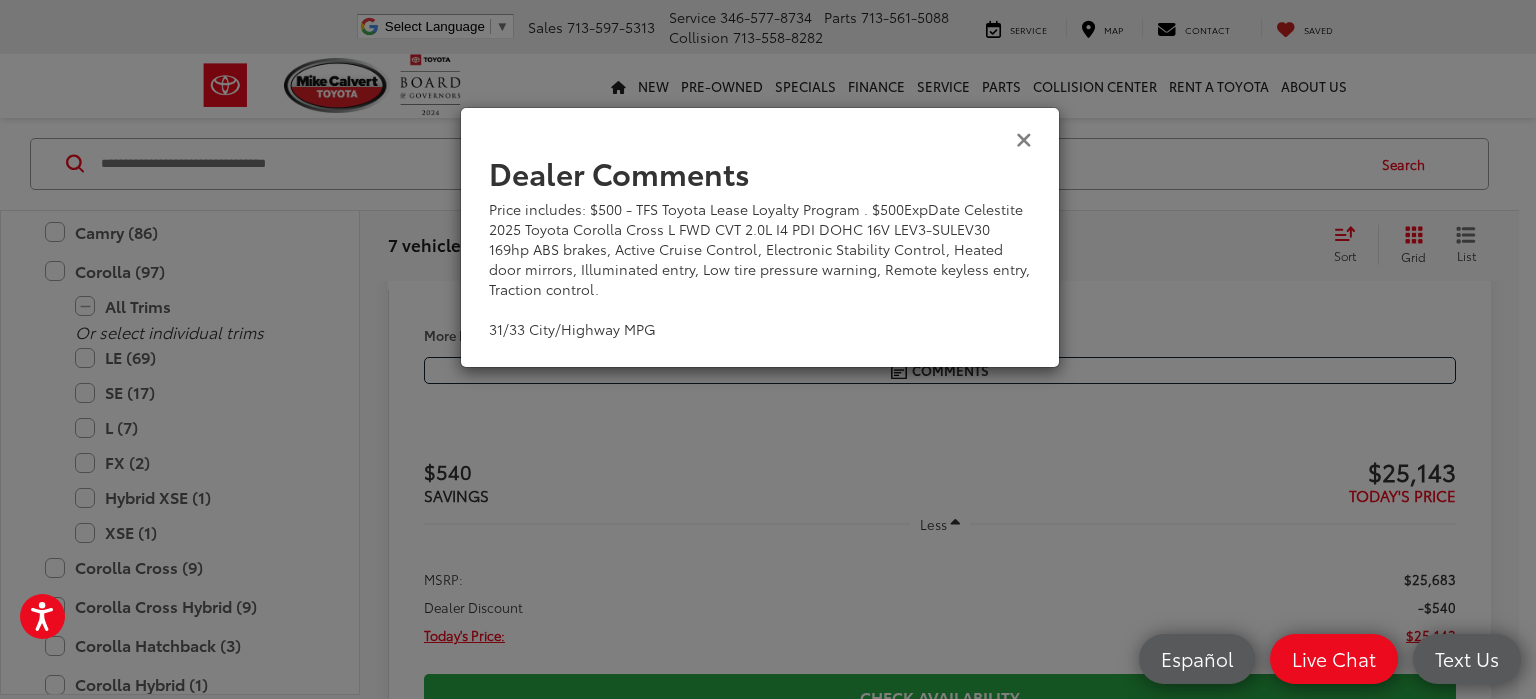 click at bounding box center [1024, 138] 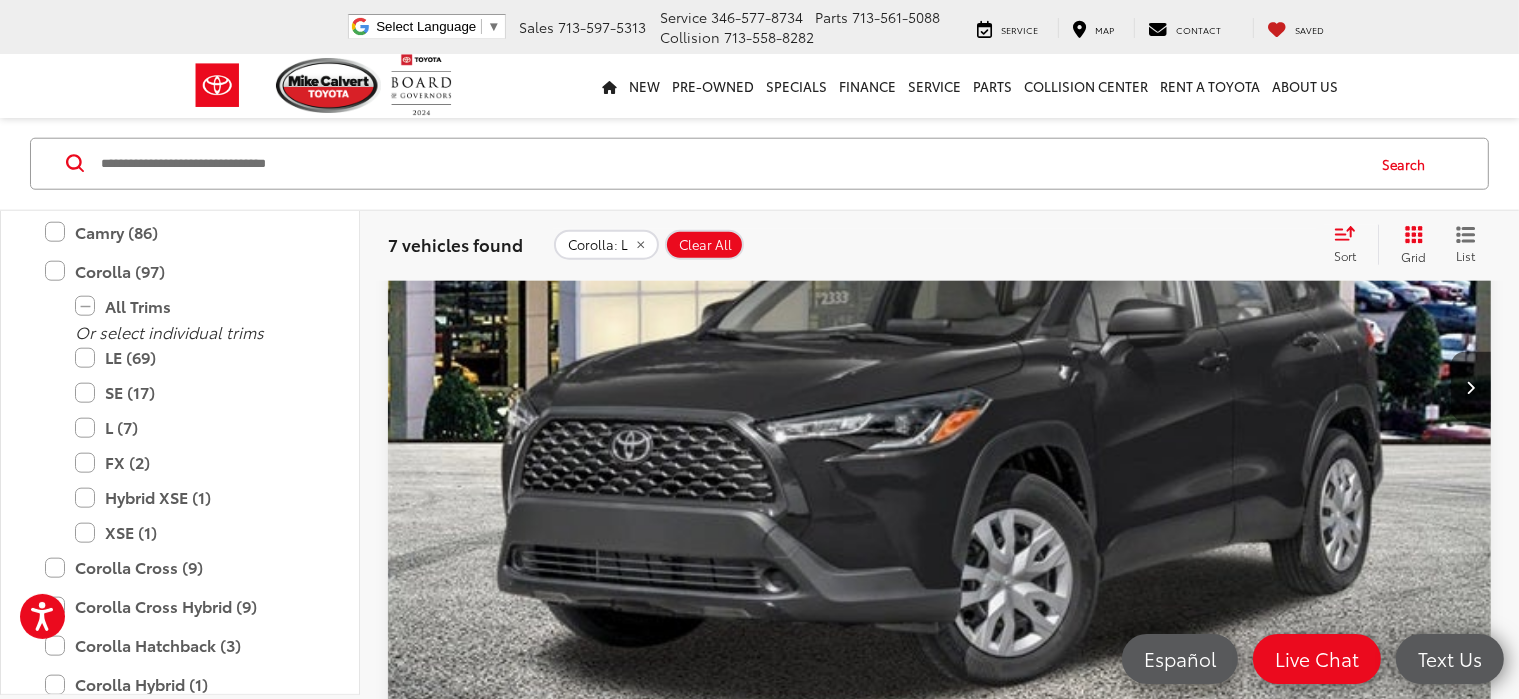 scroll, scrollTop: 2094, scrollLeft: 0, axis: vertical 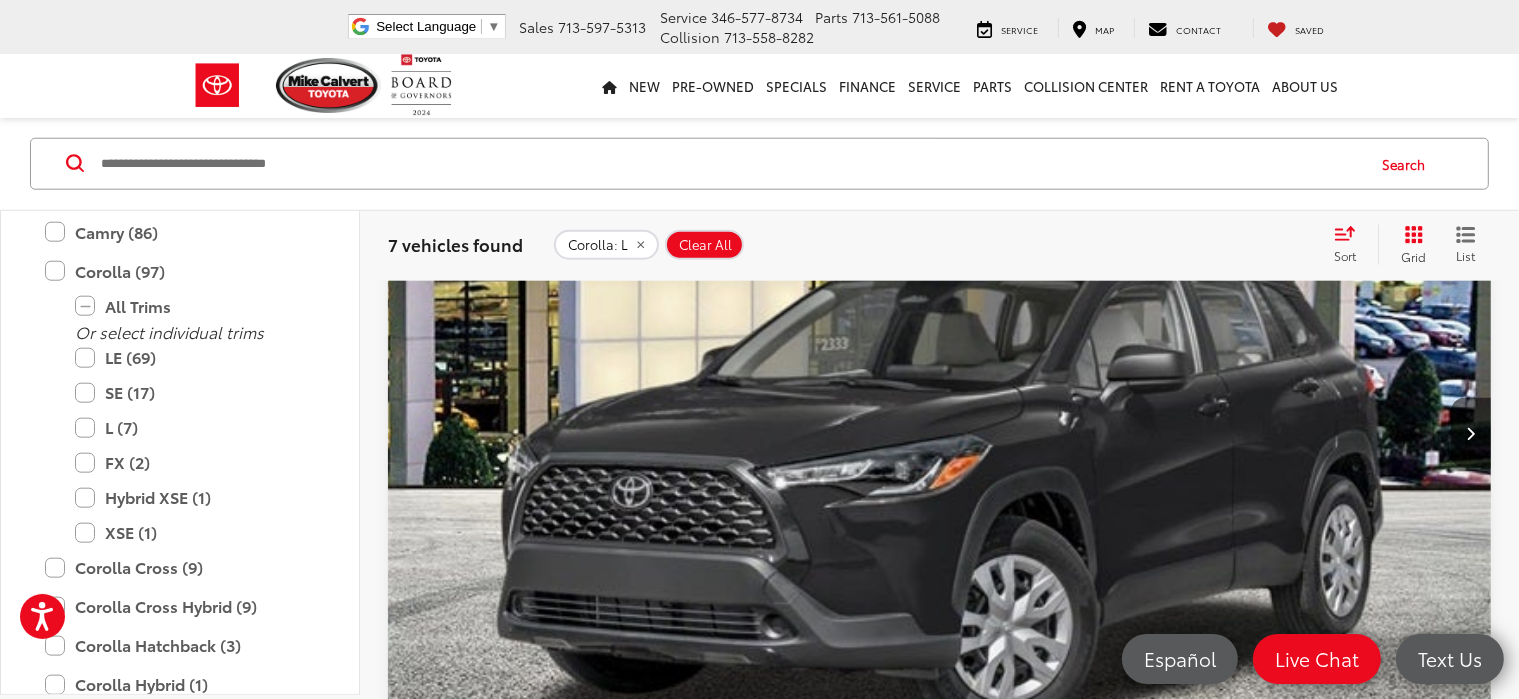 click on "More Details" at bounding box center (0, 0) 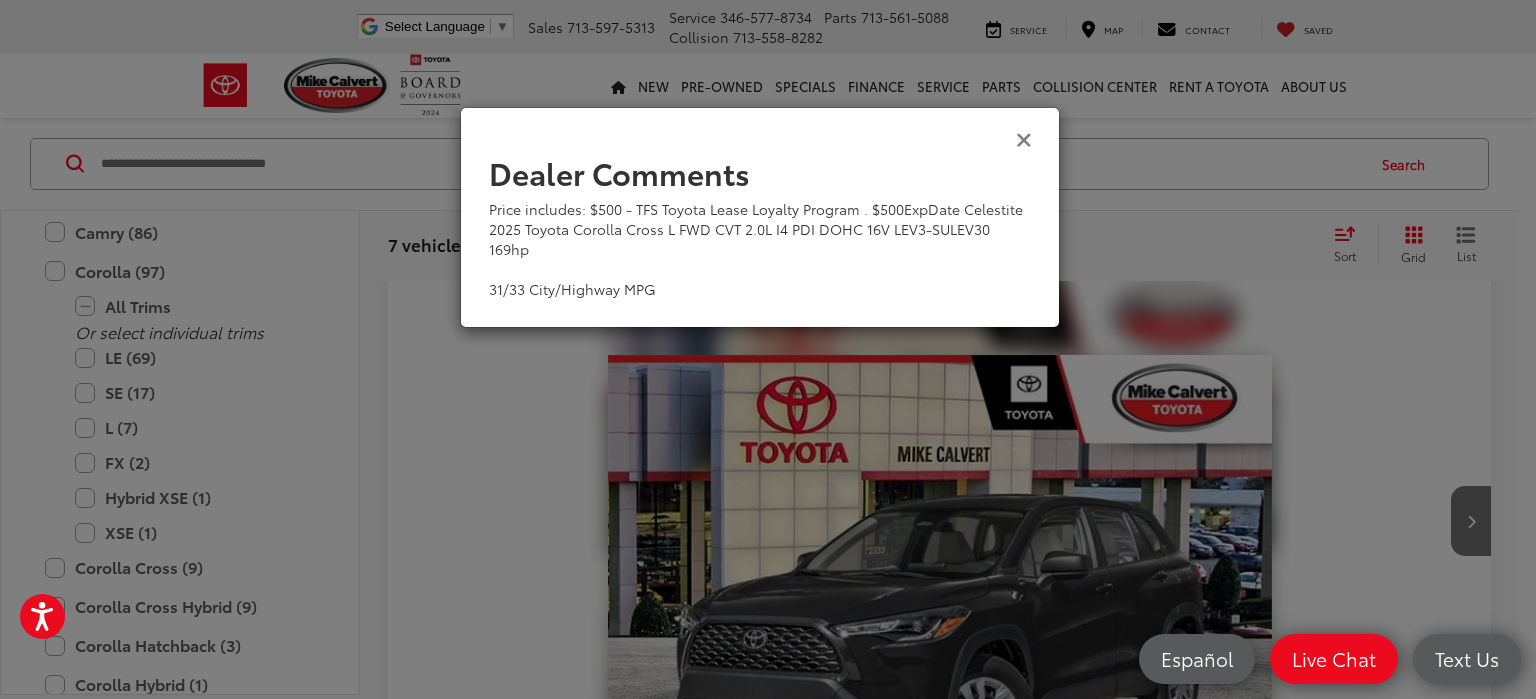 click at bounding box center [1024, 138] 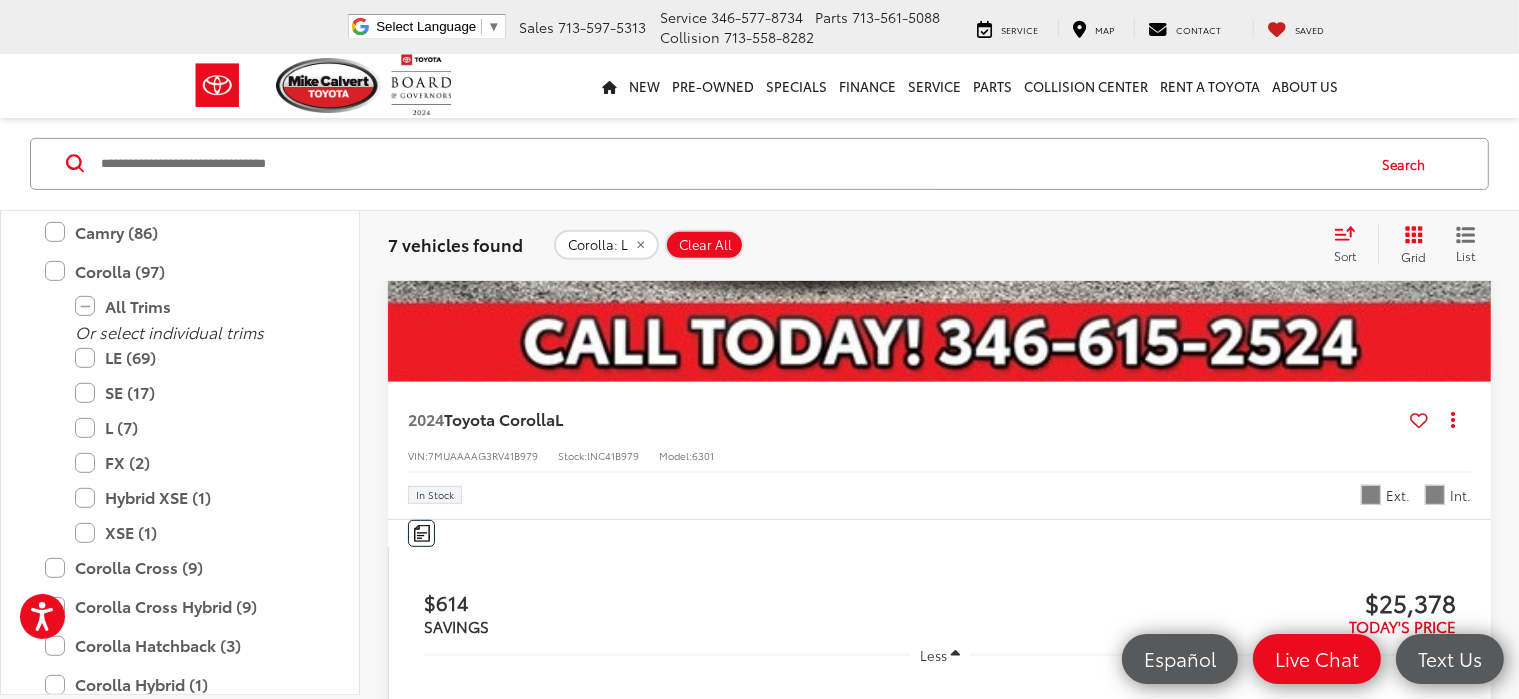scroll, scrollTop: 840, scrollLeft: 0, axis: vertical 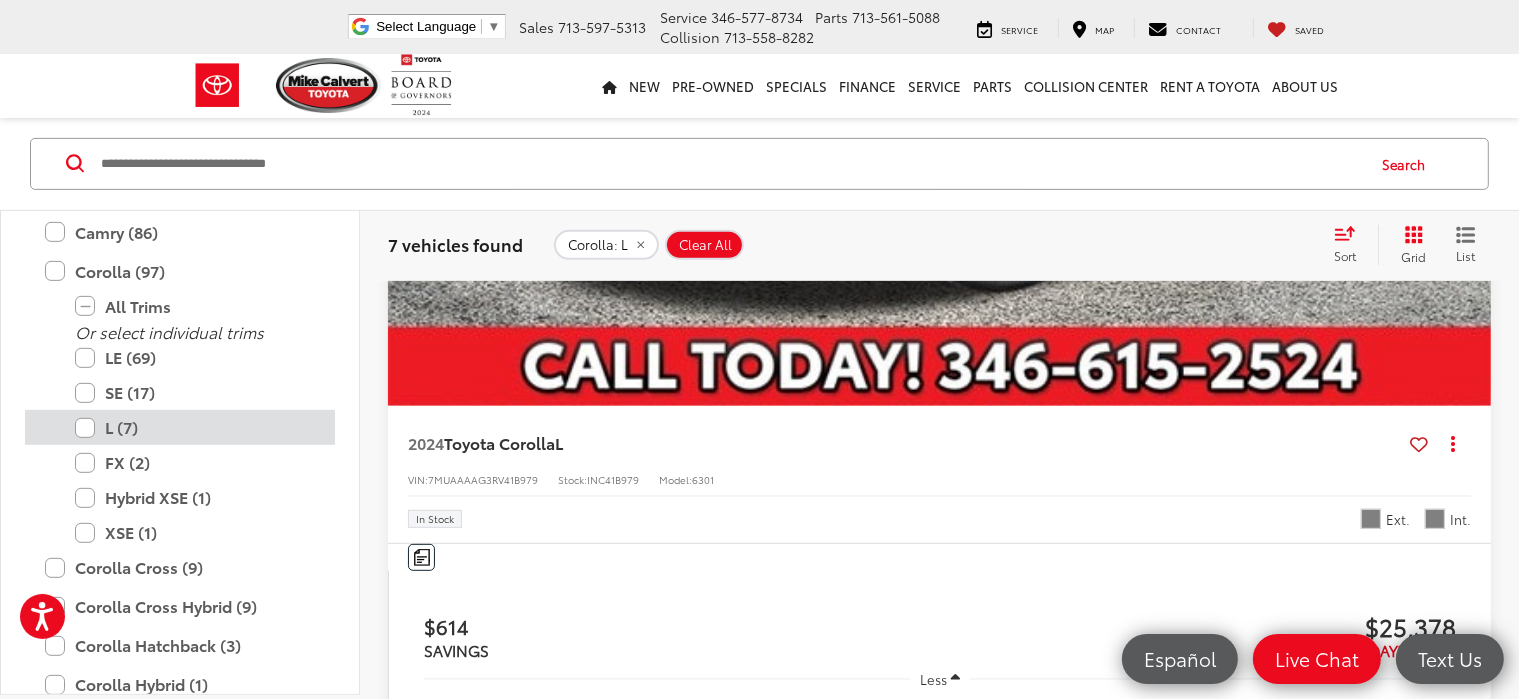 click on "L (7)" at bounding box center [195, 427] 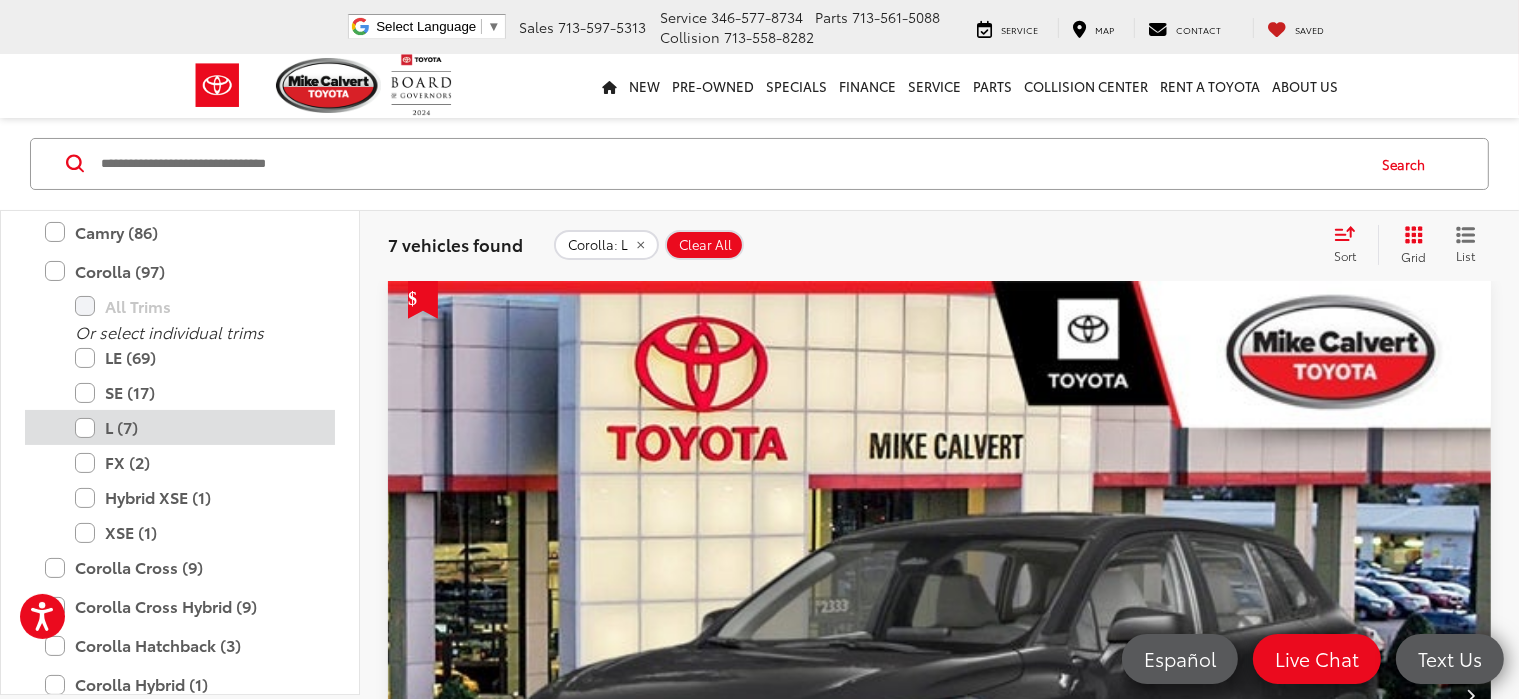 scroll, scrollTop: 133, scrollLeft: 0, axis: vertical 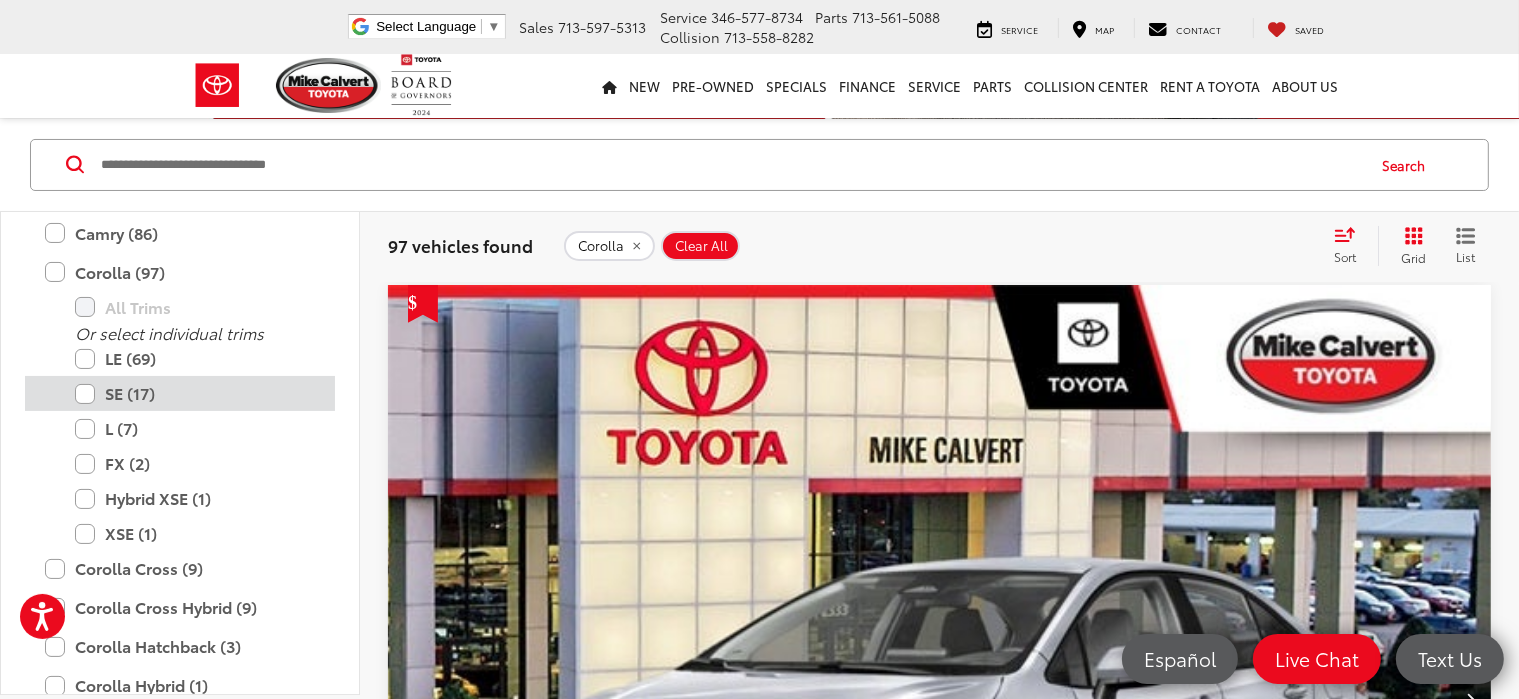 click on "SE (17)" at bounding box center (195, 393) 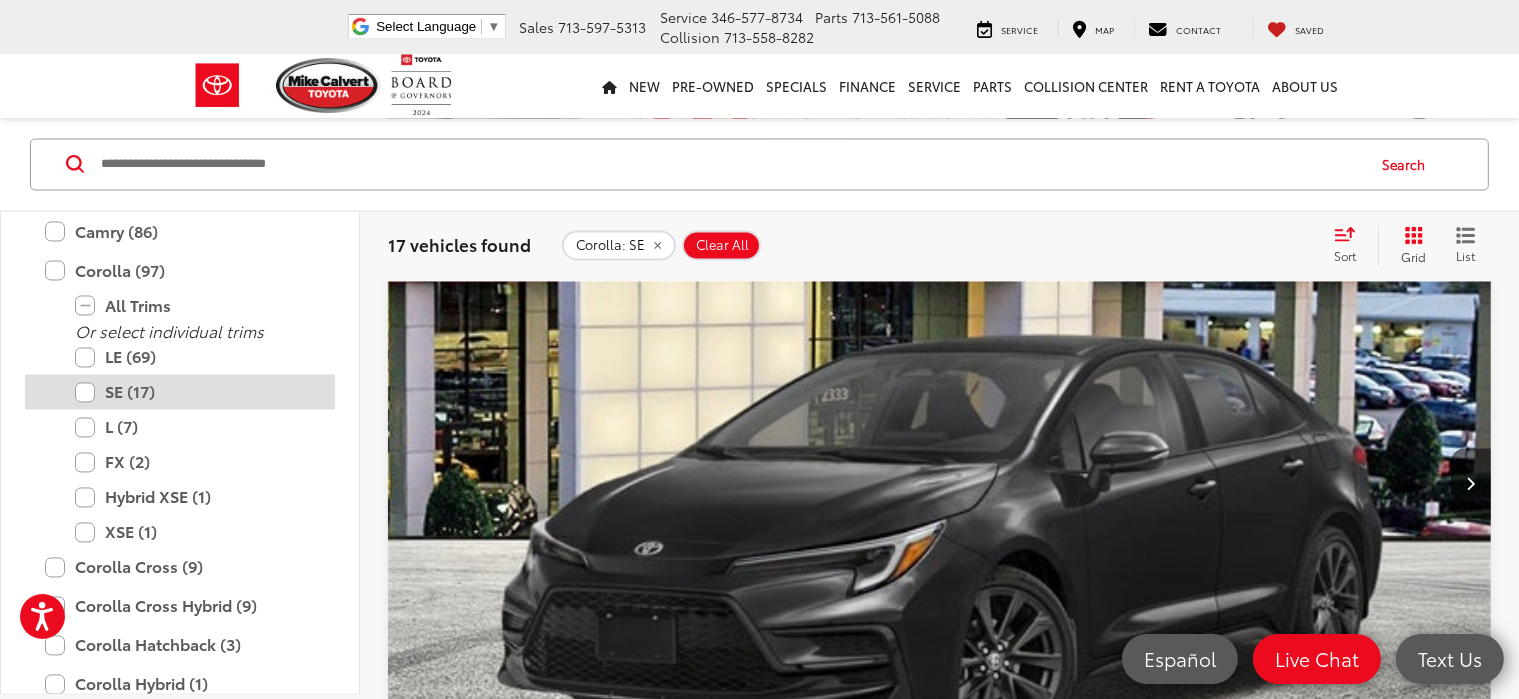 scroll, scrollTop: 3720, scrollLeft: 0, axis: vertical 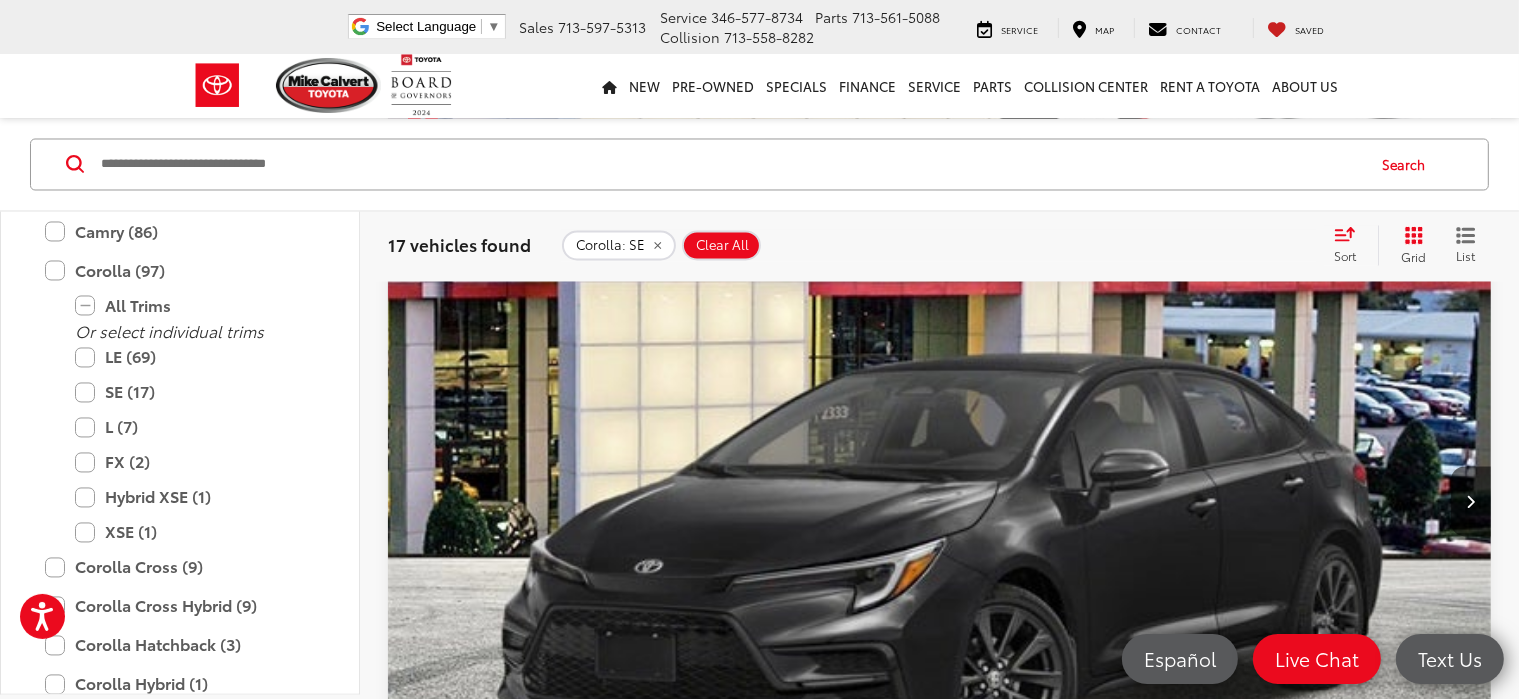click on "2025  Toyota Corolla  SE
Copy Link Share Print View Details VIN:  5YFS4MCE6SP247804 Stock:  254260 Model:  1864 In Stock Ext." at bounding box center [939, 6068] 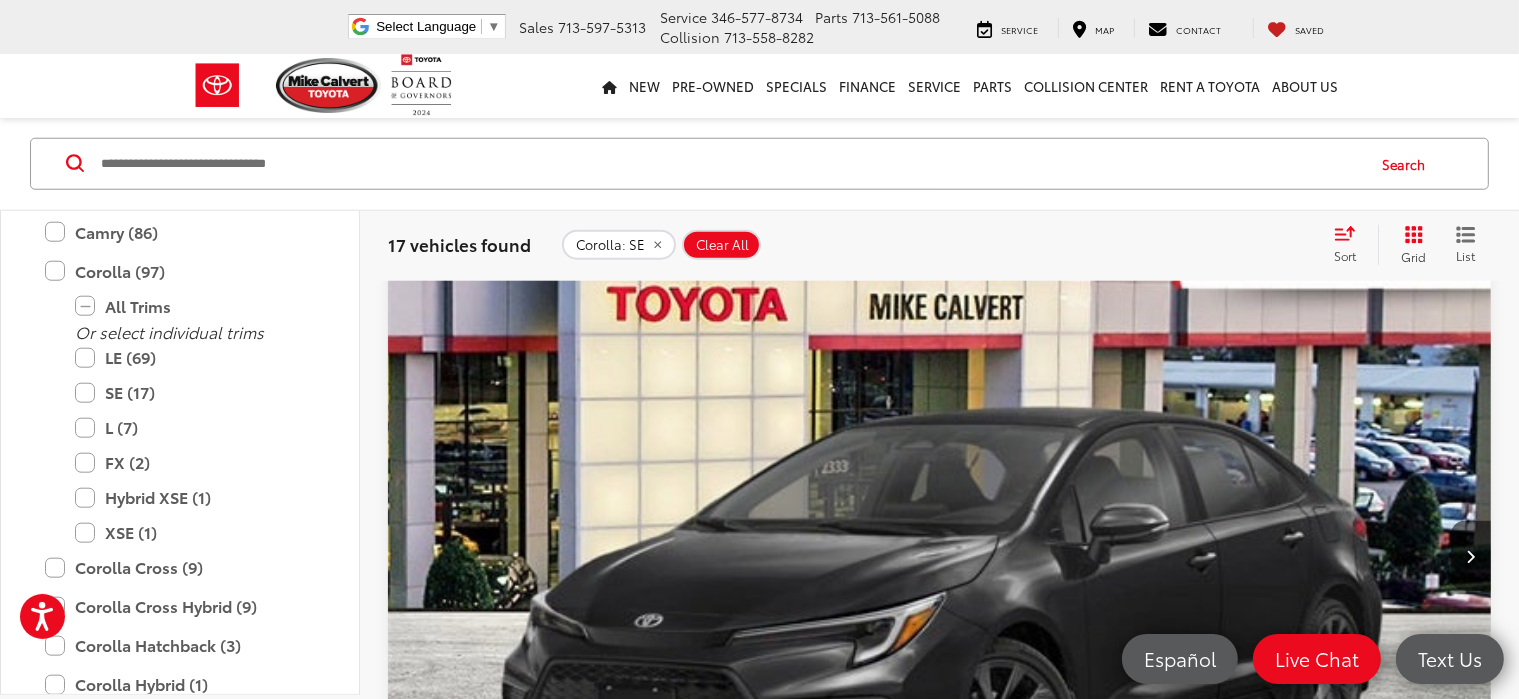 scroll, scrollTop: 0, scrollLeft: 0, axis: both 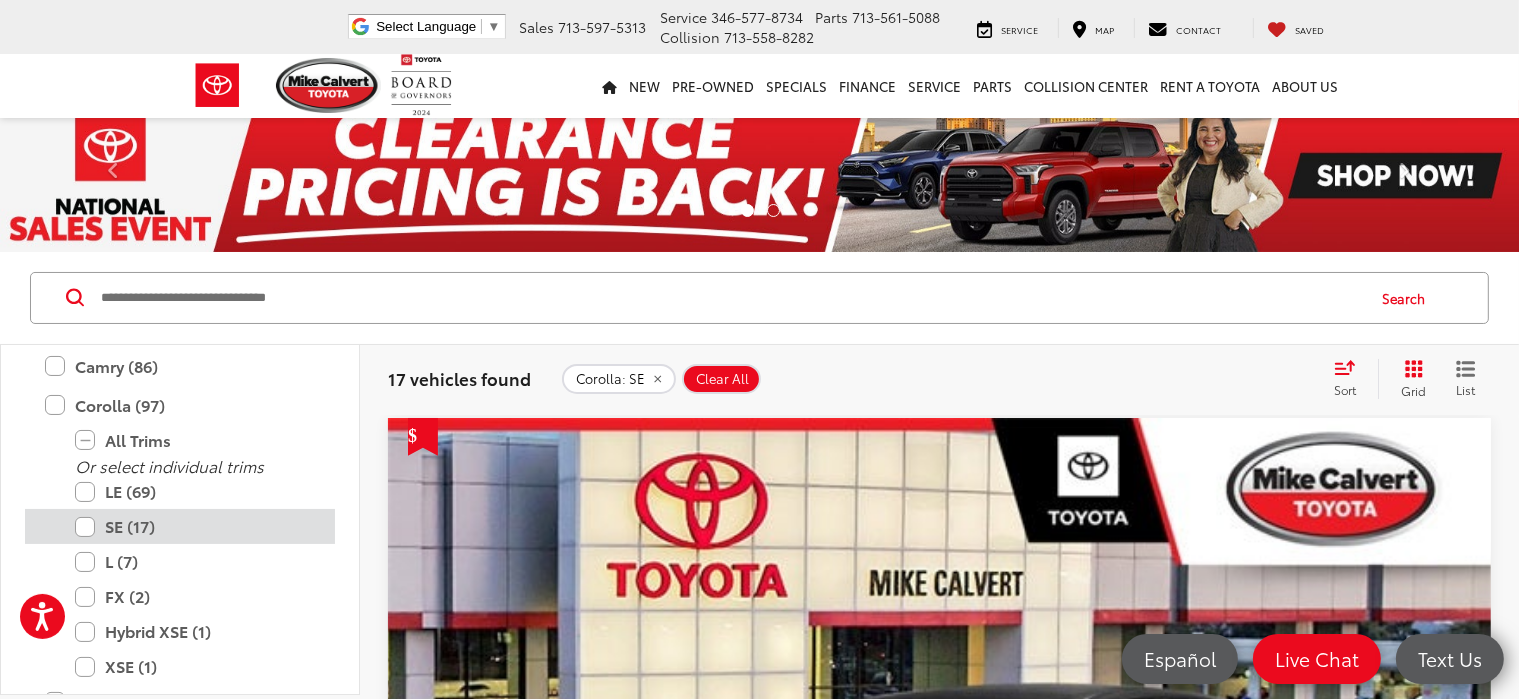 click on "SE (17)" at bounding box center (195, 526) 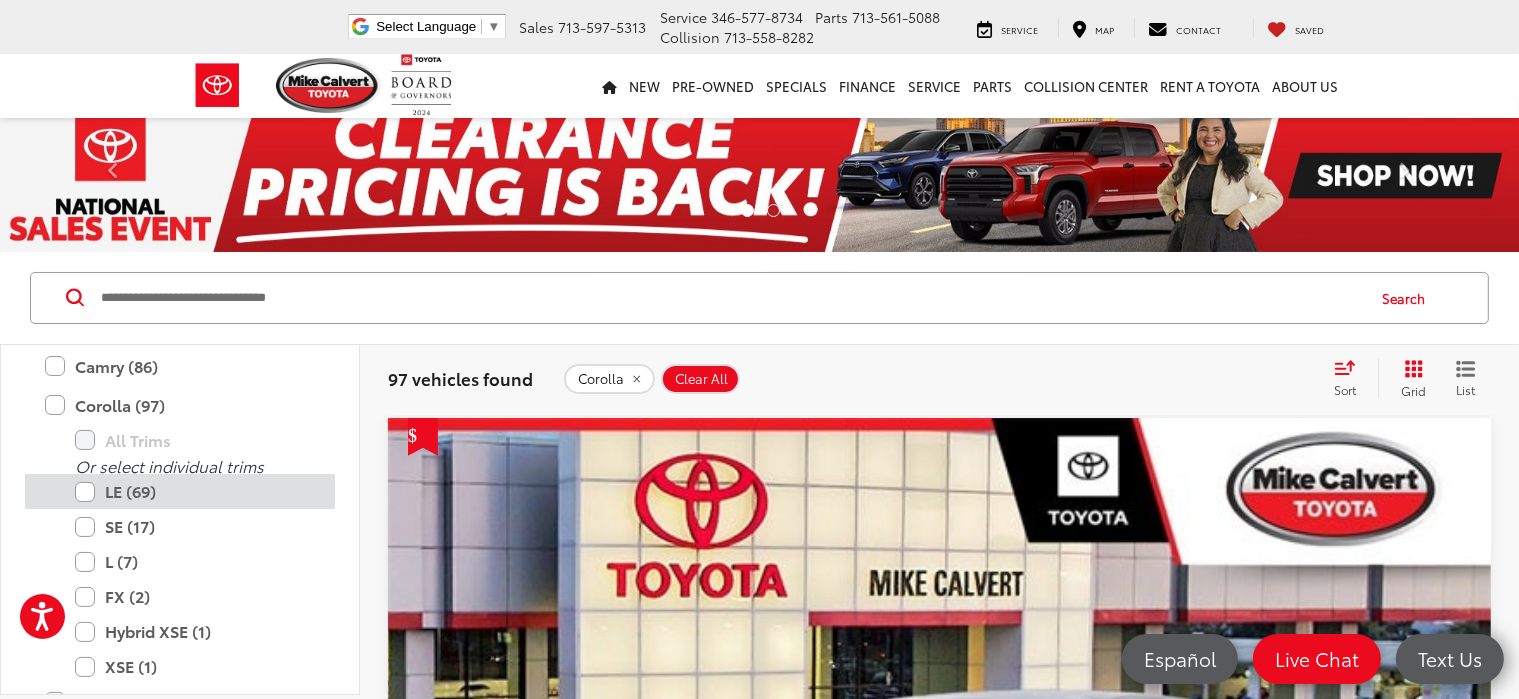 click on "LE (69)" at bounding box center (195, 491) 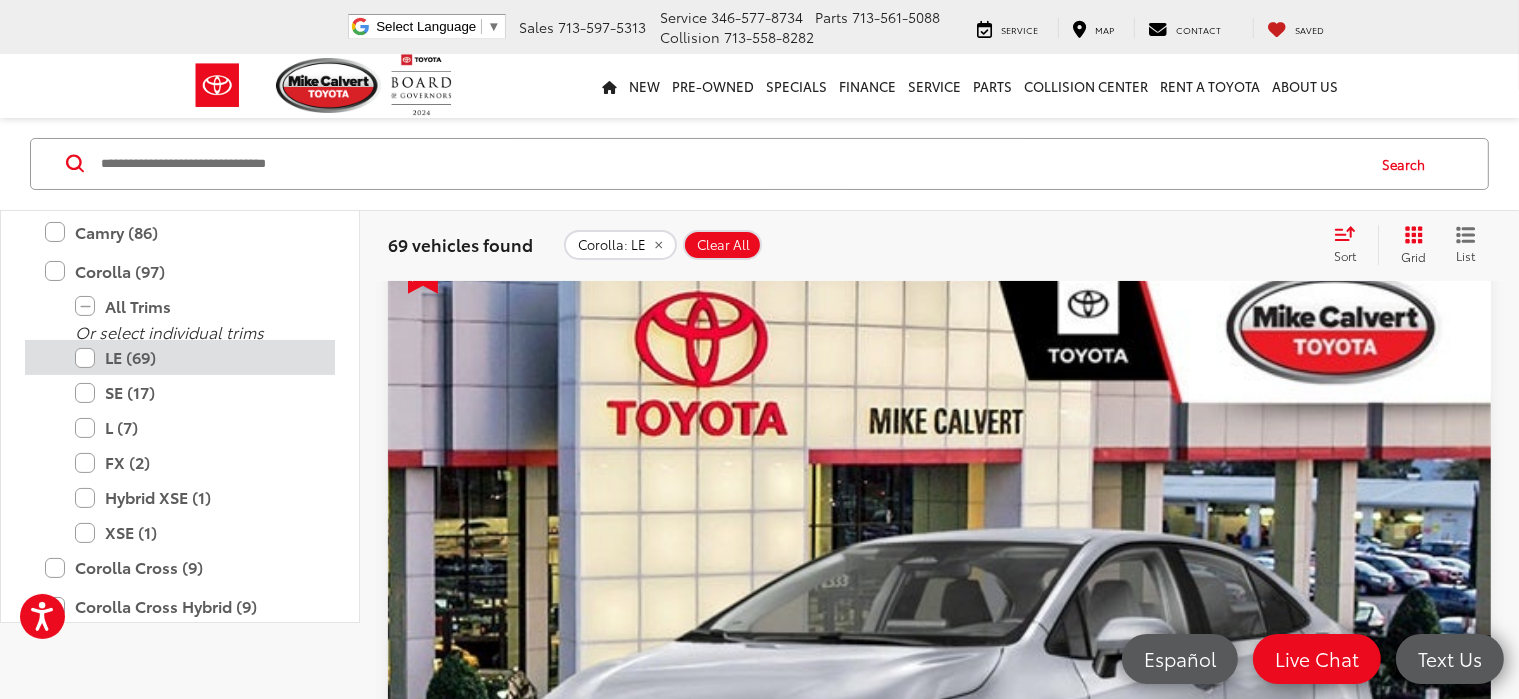 scroll, scrollTop: 0, scrollLeft: 0, axis: both 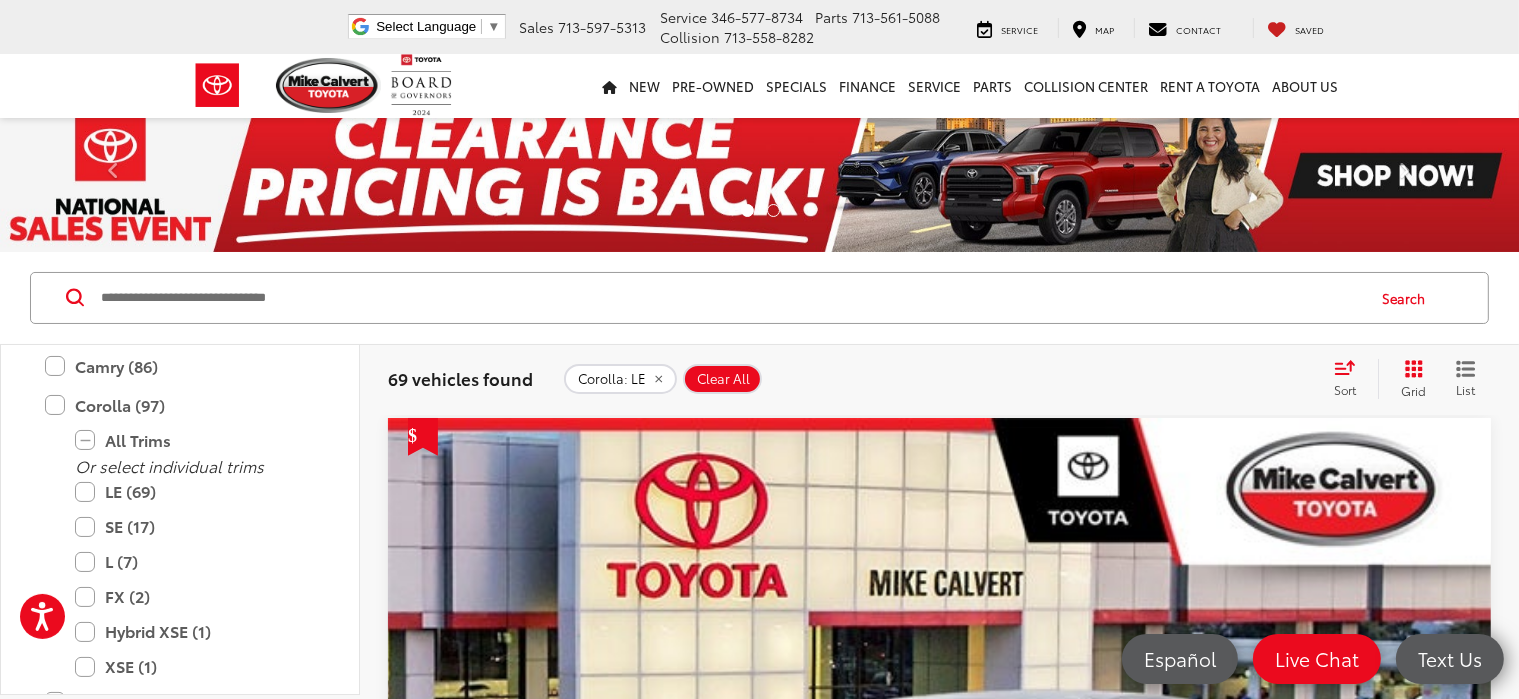 click on "Sort" at bounding box center [1351, 379] 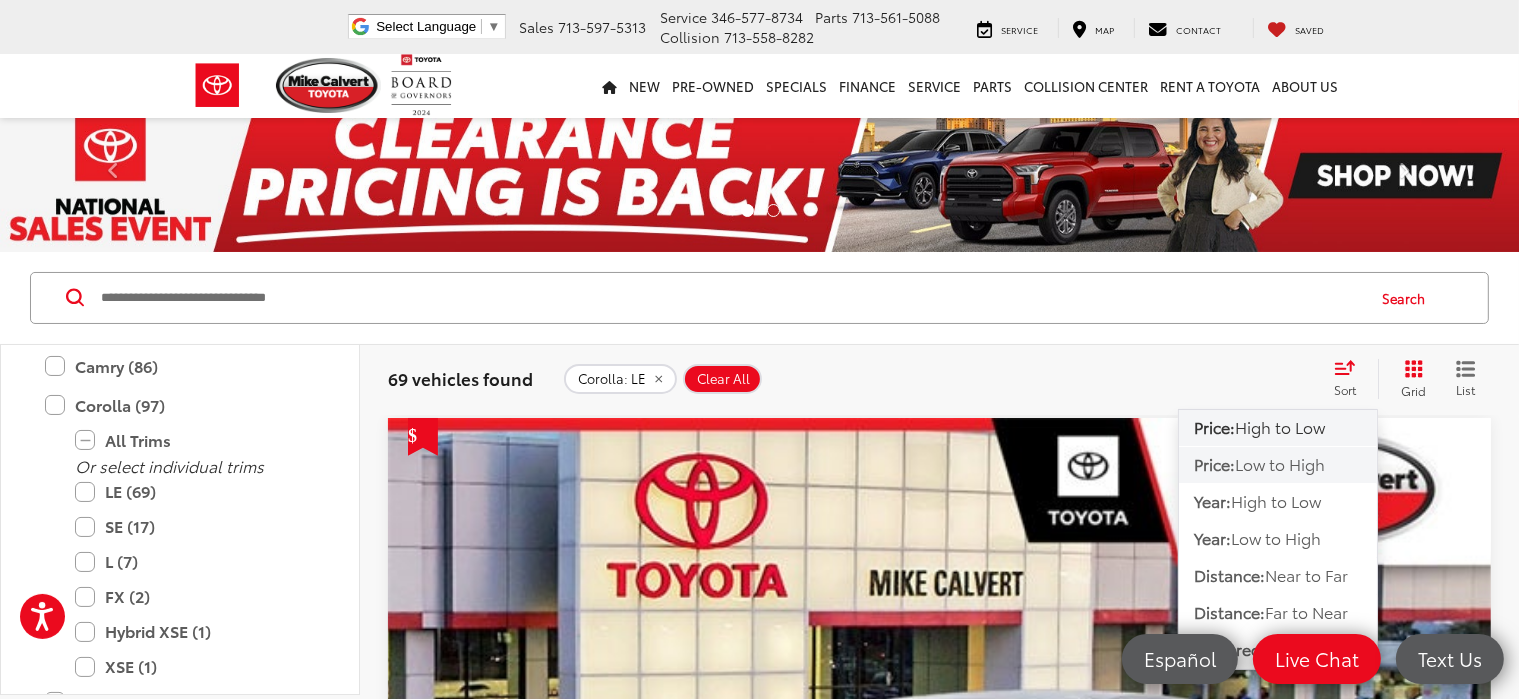 click on "Low to High" at bounding box center (1280, 463) 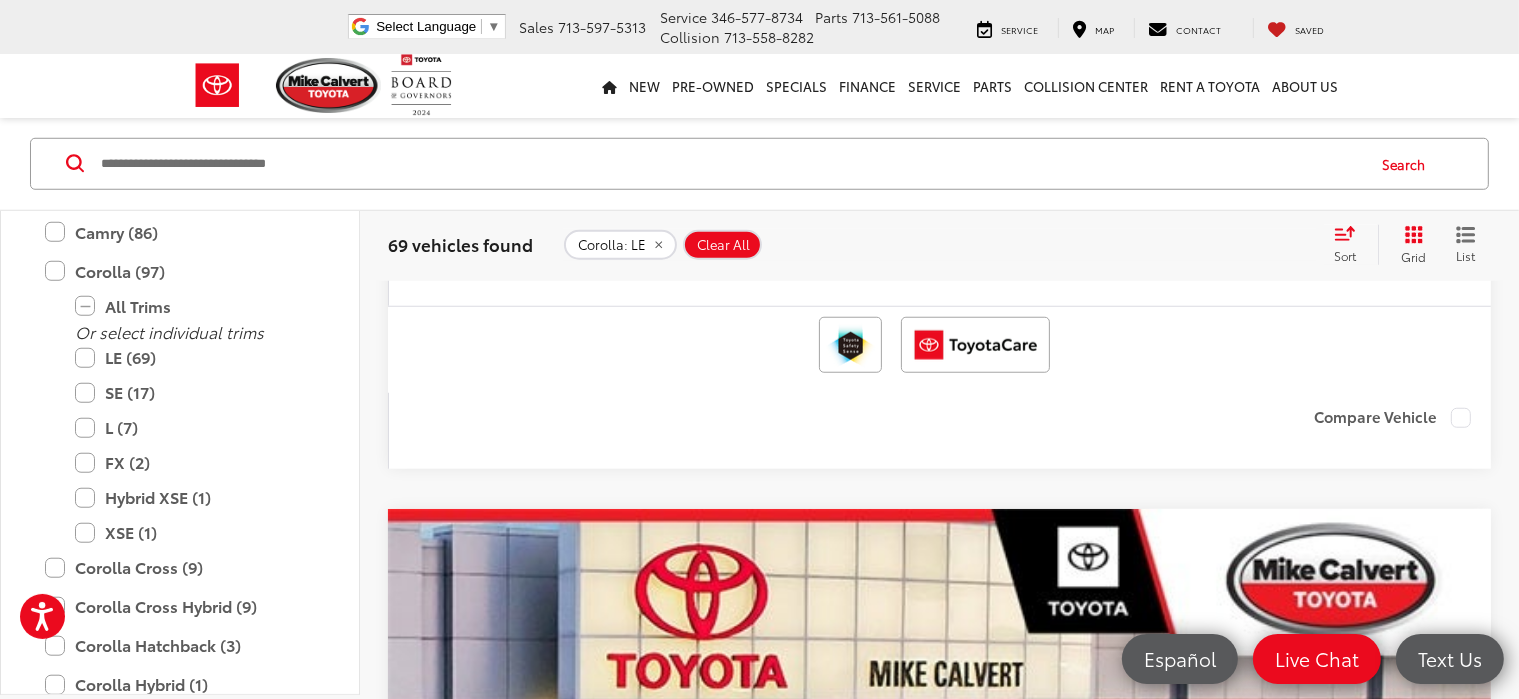 scroll, scrollTop: 1608, scrollLeft: 0, axis: vertical 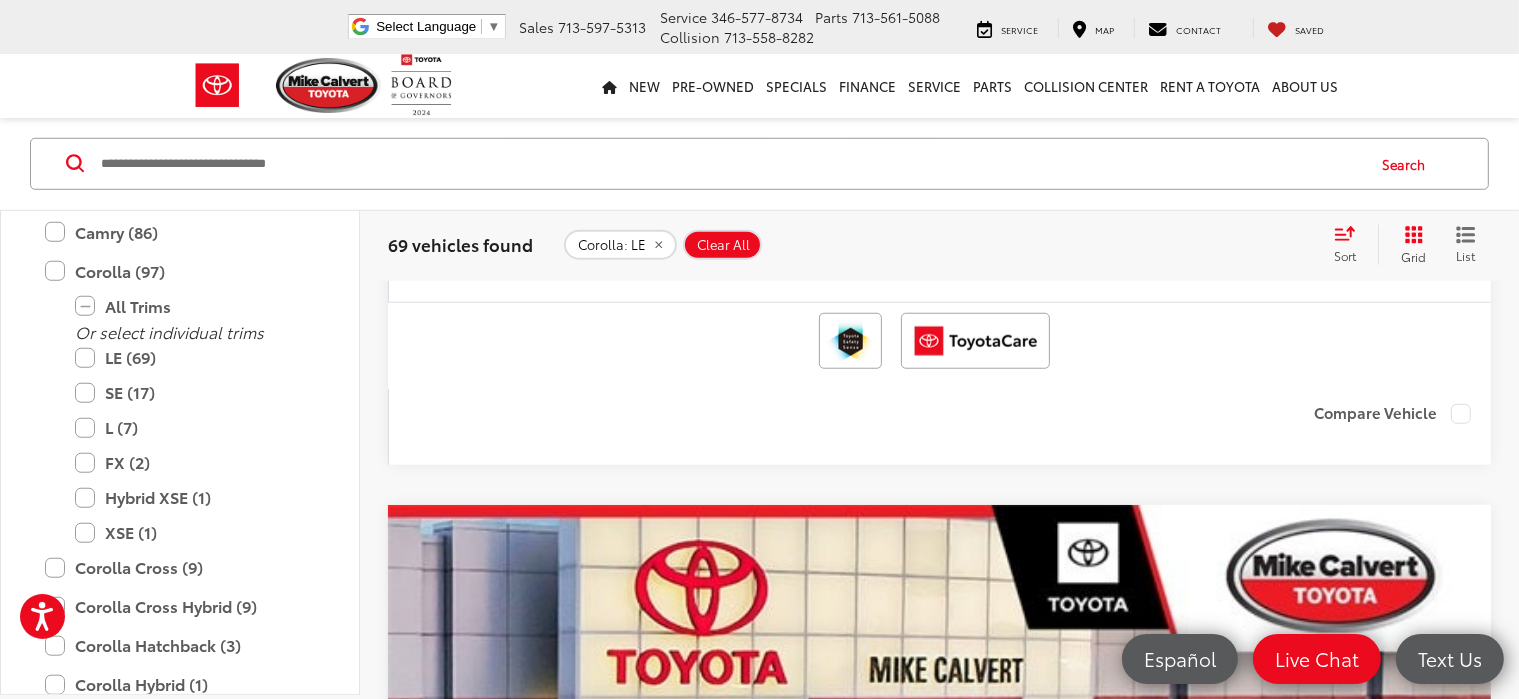 click on "Instant Deal" at bounding box center [940, 3526] 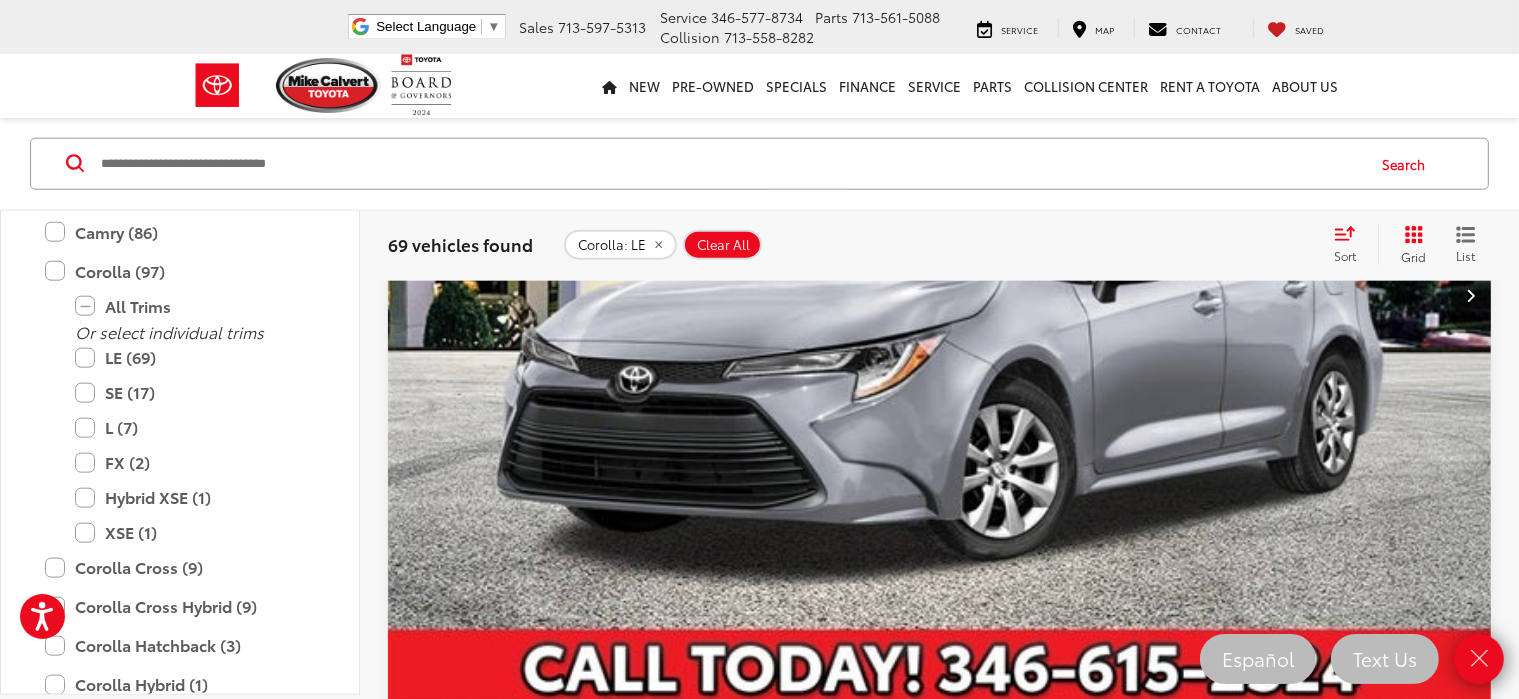 scroll, scrollTop: 2305, scrollLeft: 0, axis: vertical 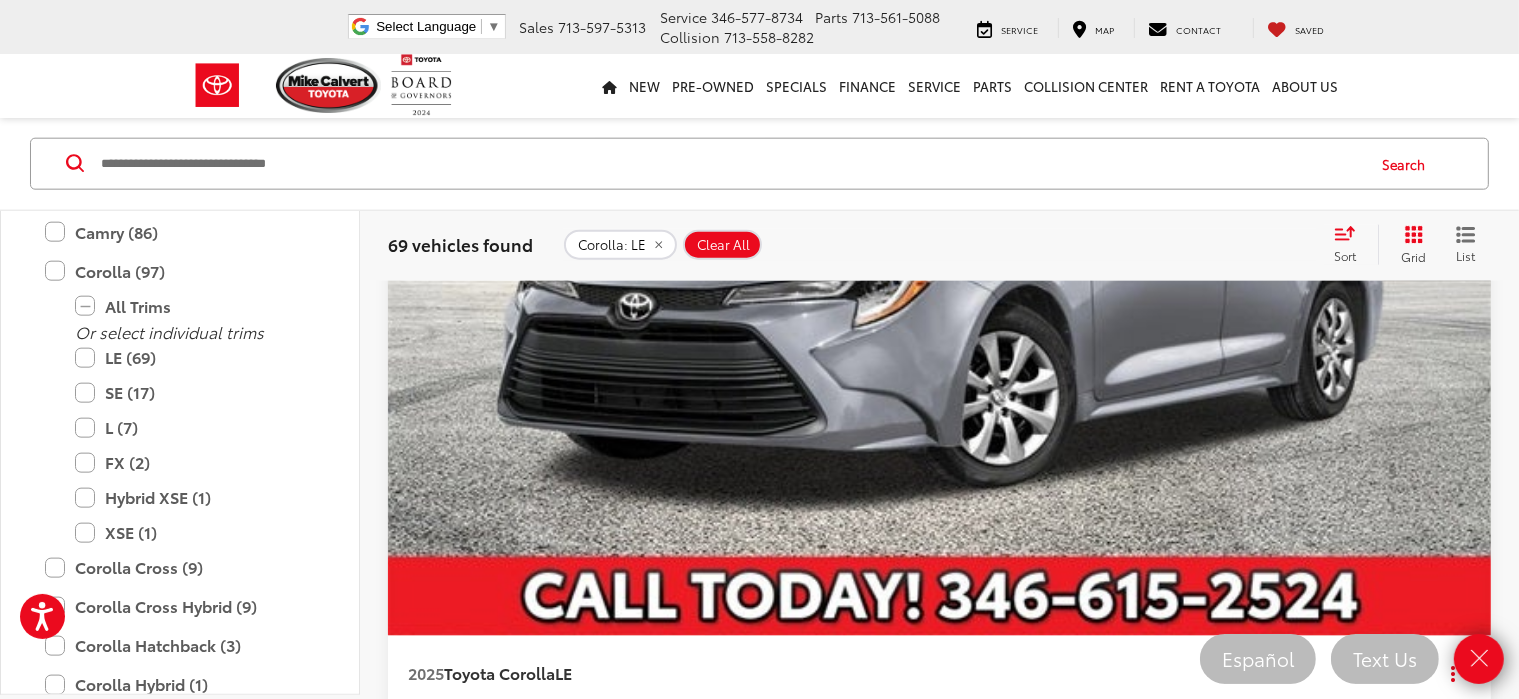 click on "Search" at bounding box center (759, 164) 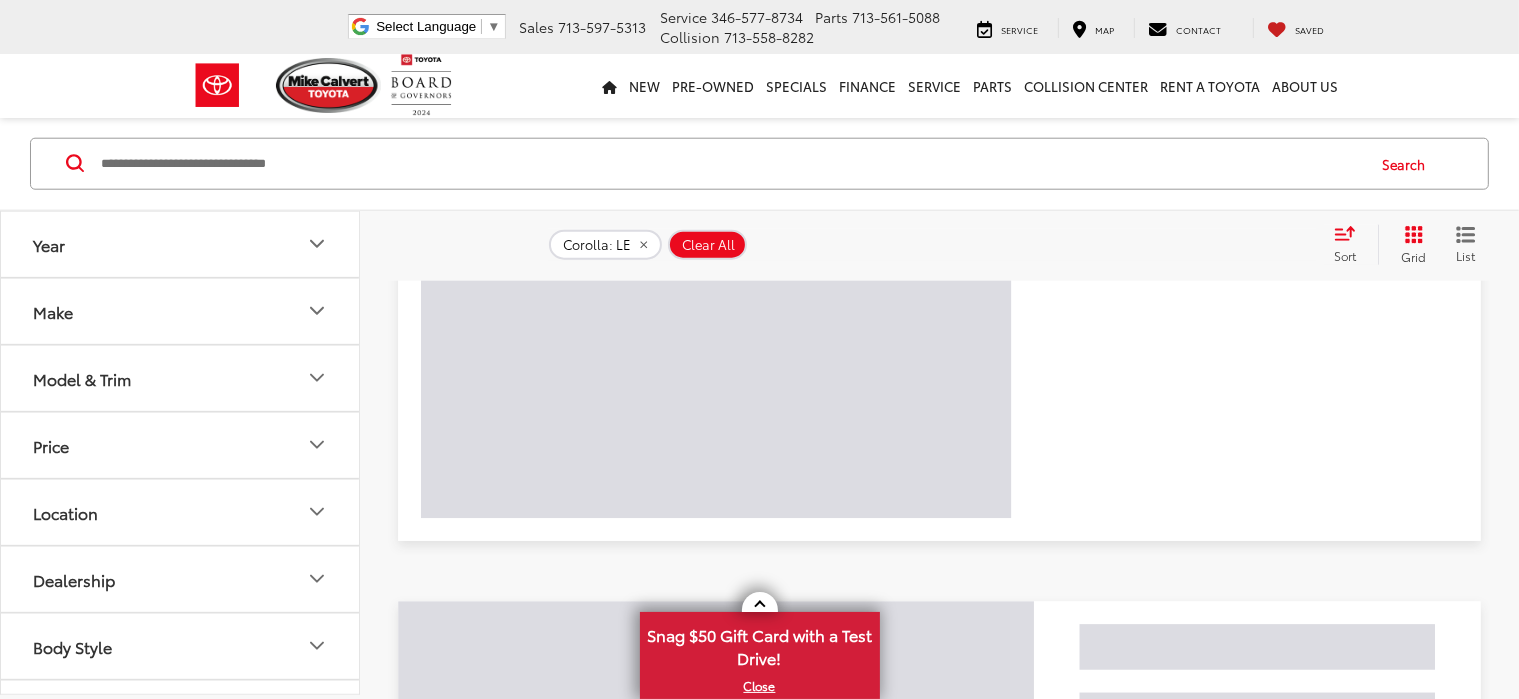 scroll, scrollTop: 133, scrollLeft: 0, axis: vertical 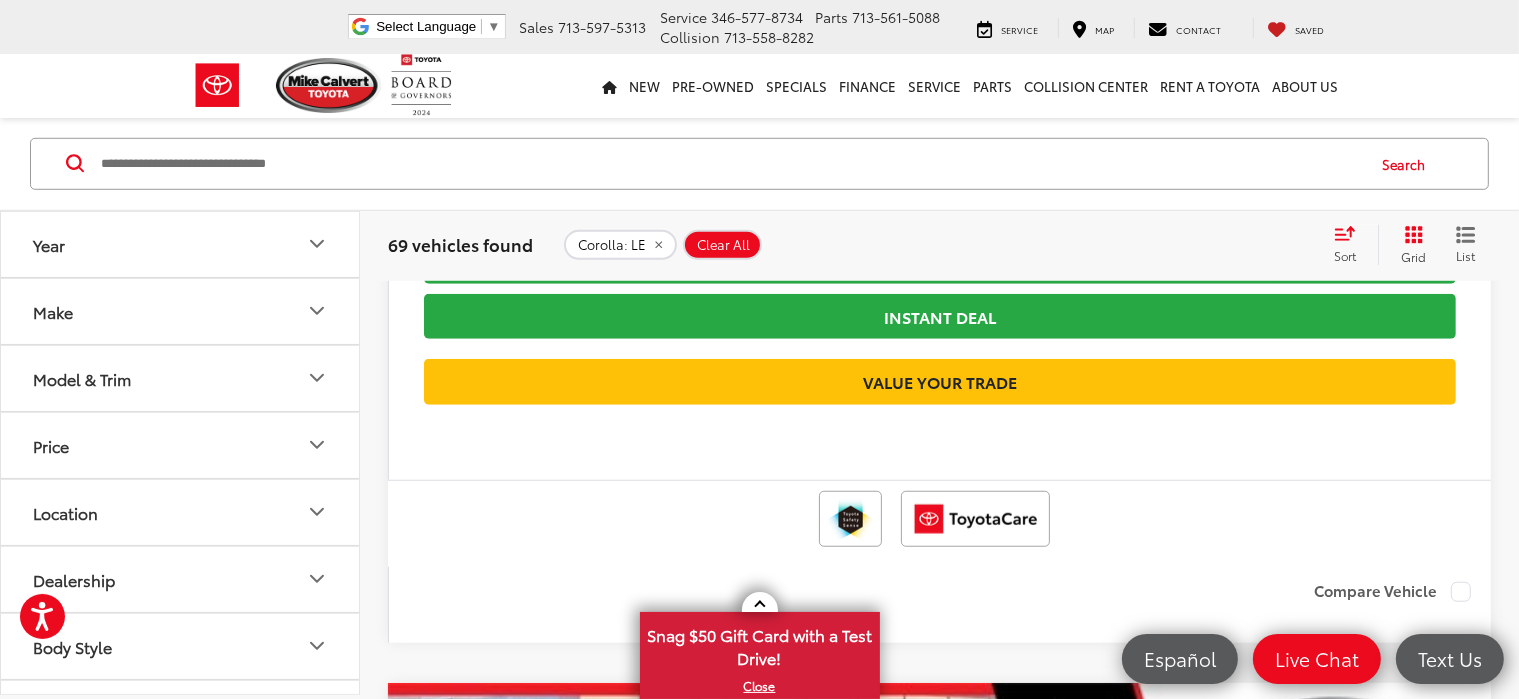 click on "Sort" at bounding box center [1351, 245] 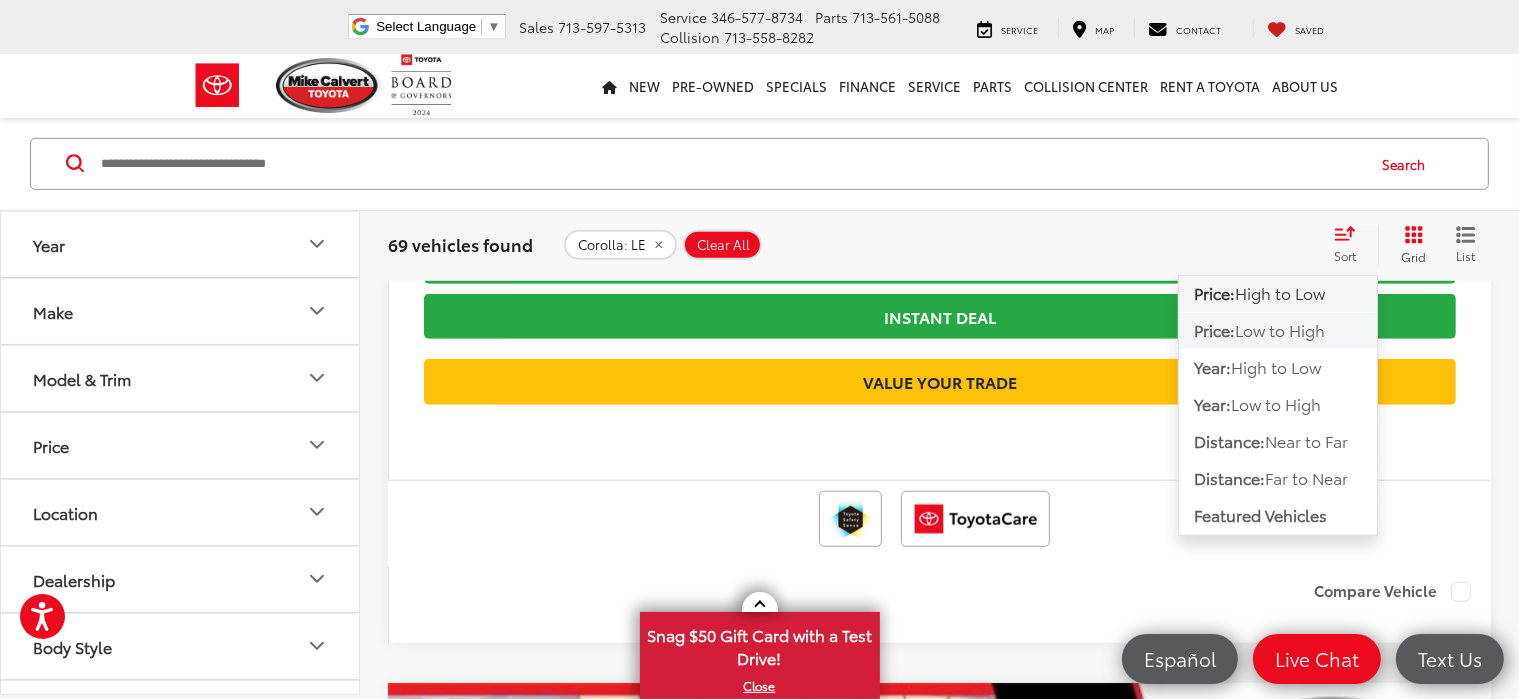 click on "Low to High" at bounding box center [1280, 330] 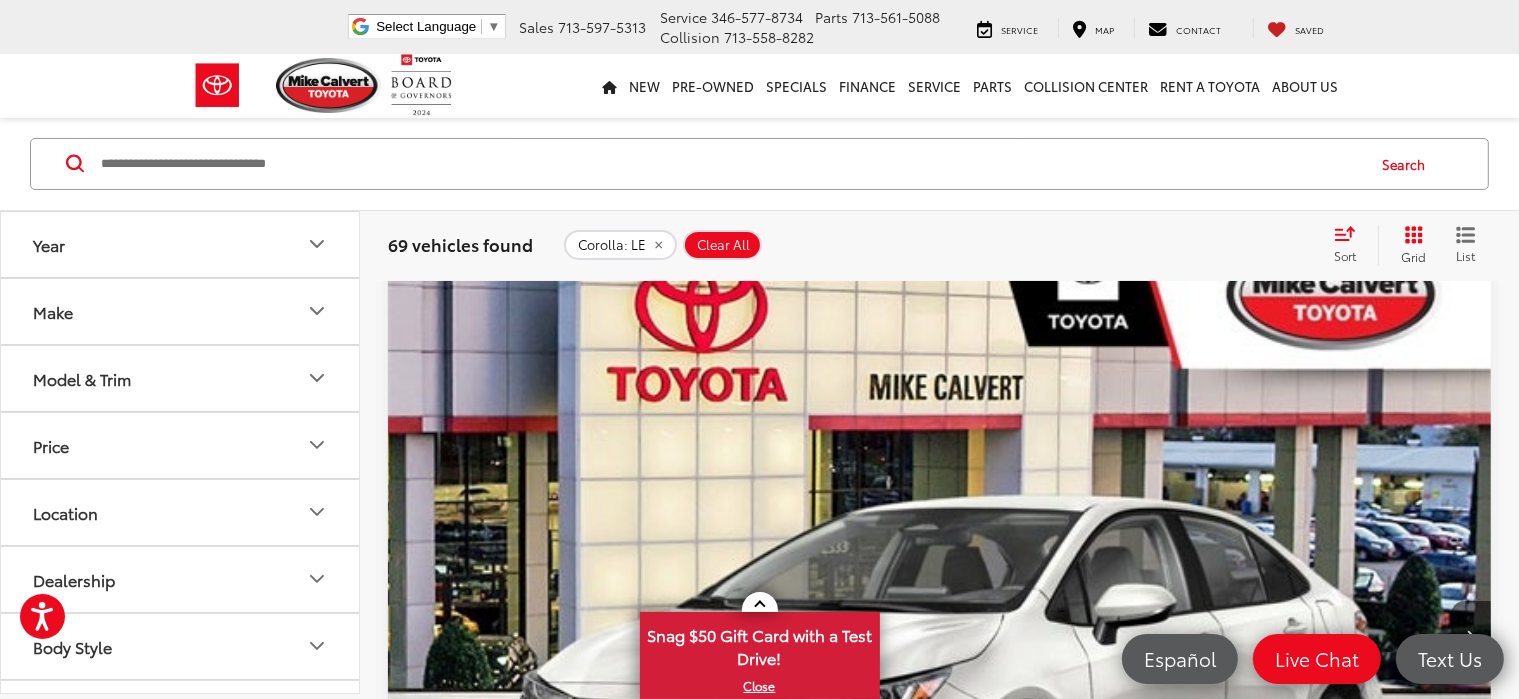scroll, scrollTop: 133, scrollLeft: 0, axis: vertical 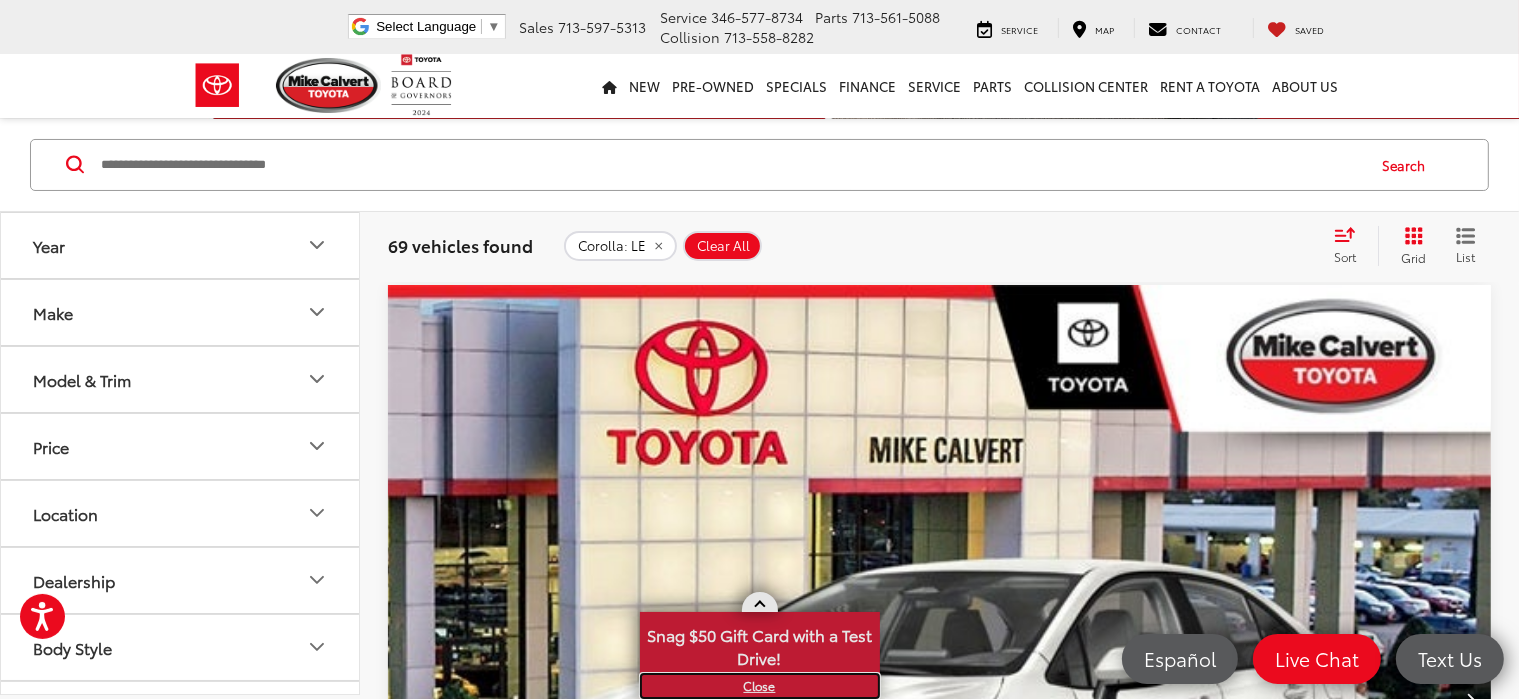 click on "X" at bounding box center [760, 686] 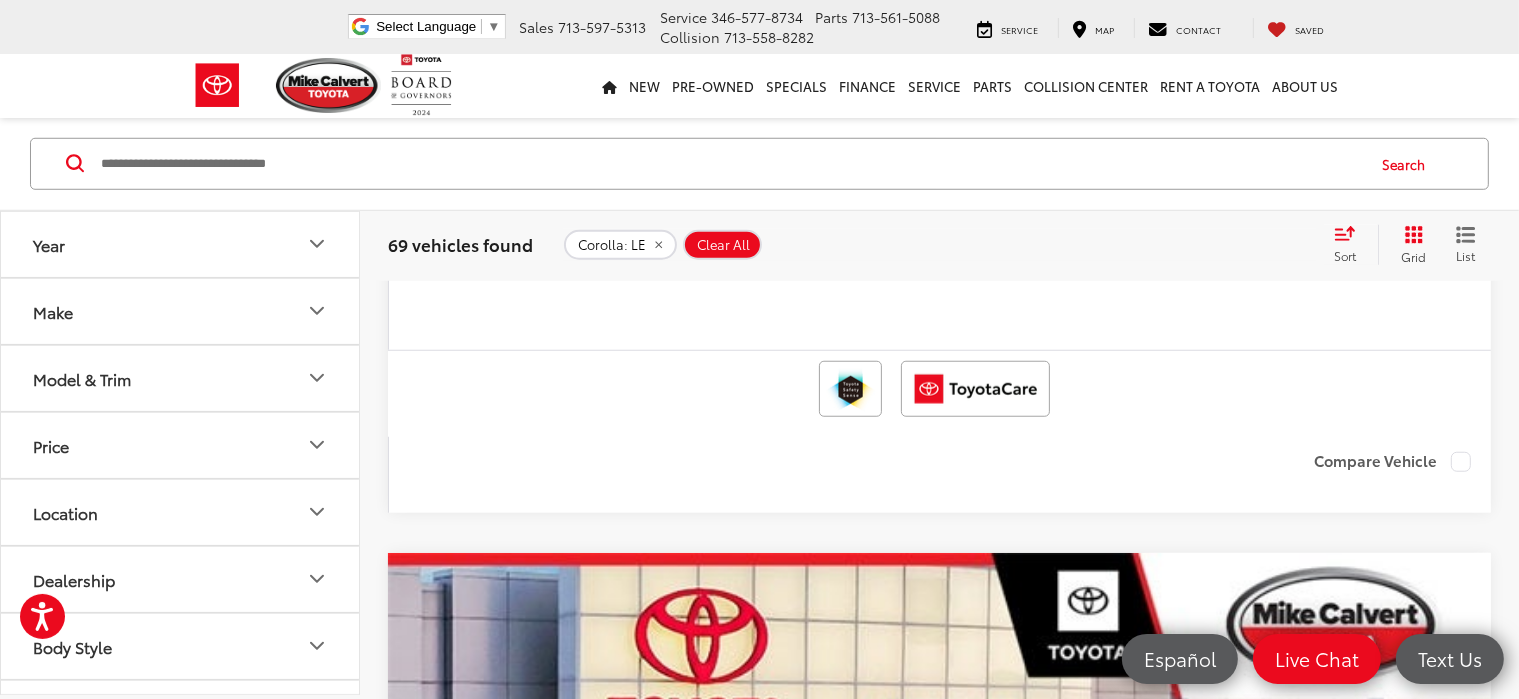 scroll, scrollTop: 1568, scrollLeft: 0, axis: vertical 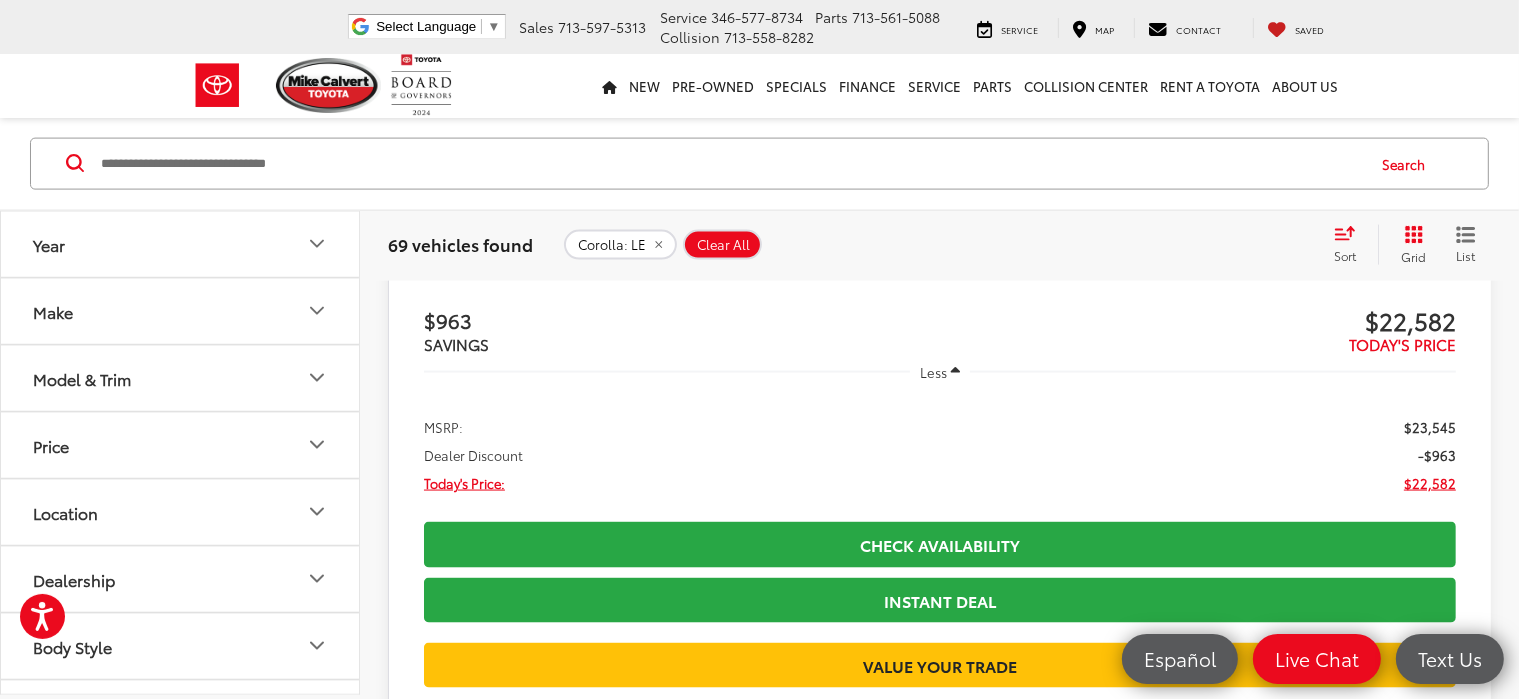 click on "2025  Toyota Corolla  LE
Copy Link Share Print View Details VIN:  5YFB4MDE6SP25B712 Stock:  INCSP25B712 Model:  1852 In Stock Ext. Int. Features Bluetooth® Android Auto Apple CarPlay Keyless Entry Wi-Fi Hotspot Automatic High Beams Disclaimer More Details Comments Dealer Comments Ice Cap 2025 Toyota Corolla LE FWD CVT 2.0L I4 DOHC 16V ABS brakes, Active Cruise Control, Electronic Stability Control, Illuminated entry, Low tire pressure warning, Remote keyless entry, Traction control. 32/41 City/Highway MPG More...   Track Price
$1,444
SAVINGS
$22,470
TODAY'S PRICE
Less
MSRP:
$23,914
Dealer Discount
-$1,444
Today's Price:
$22,470" 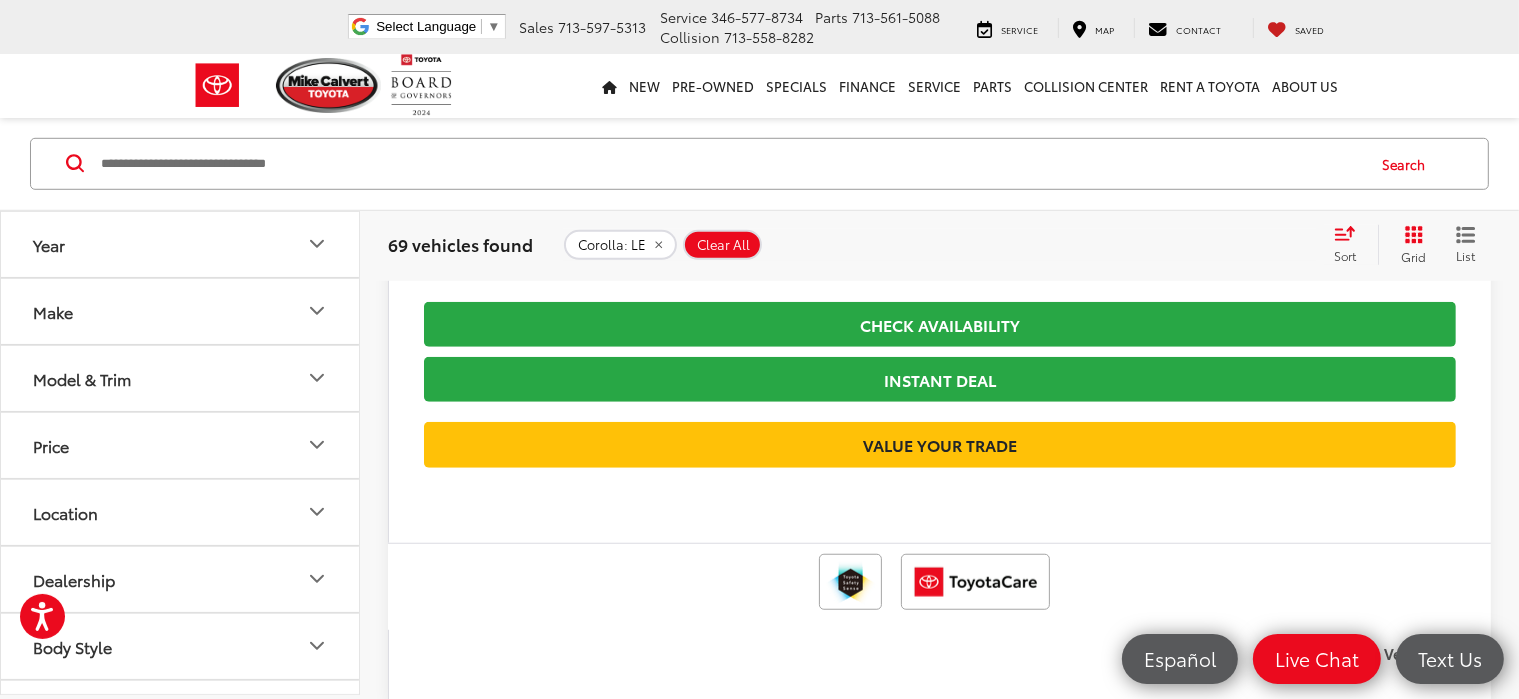 scroll, scrollTop: 1354, scrollLeft: 0, axis: vertical 